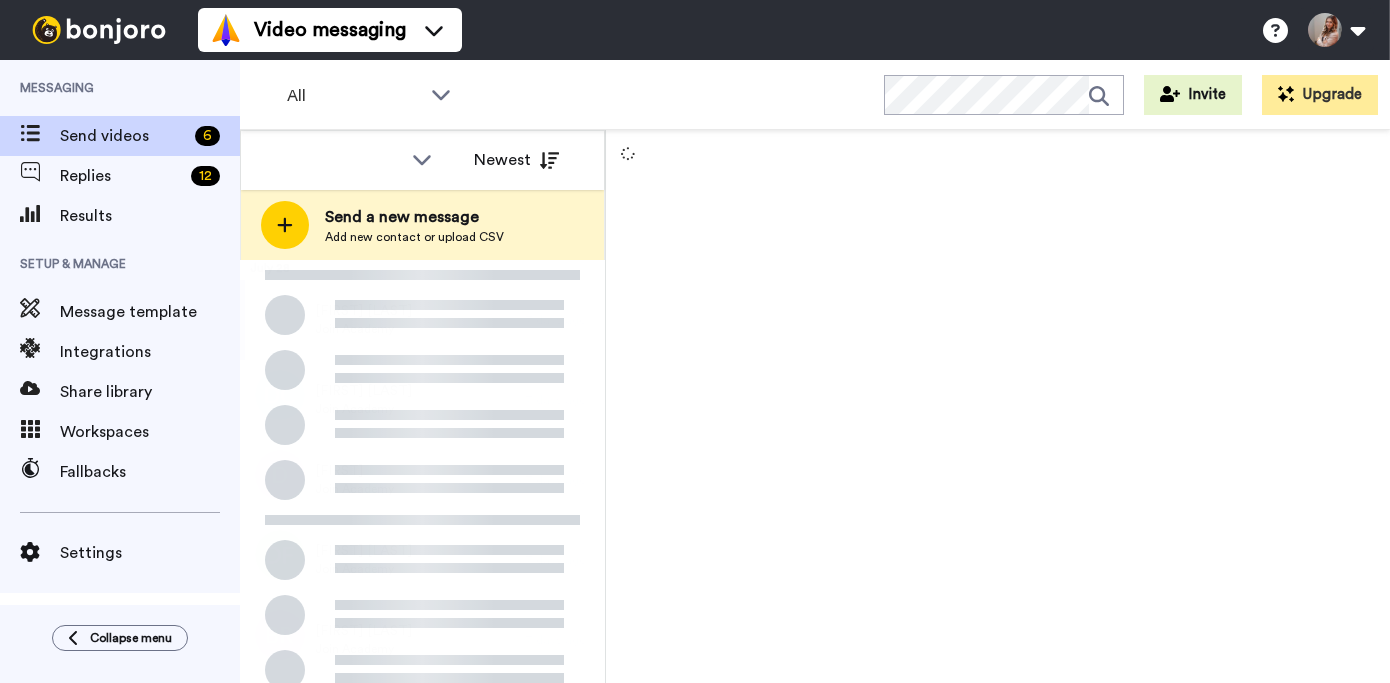 scroll, scrollTop: 0, scrollLeft: 0, axis: both 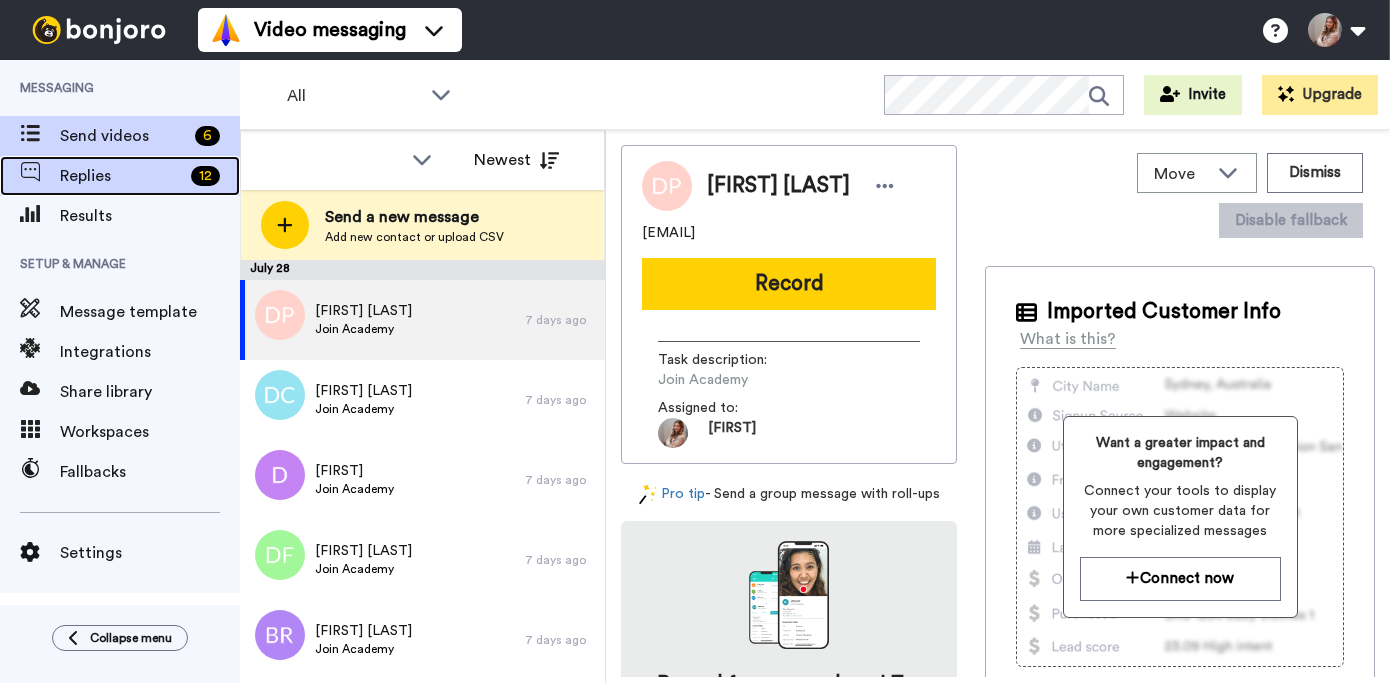click on "Replies" at bounding box center [121, 176] 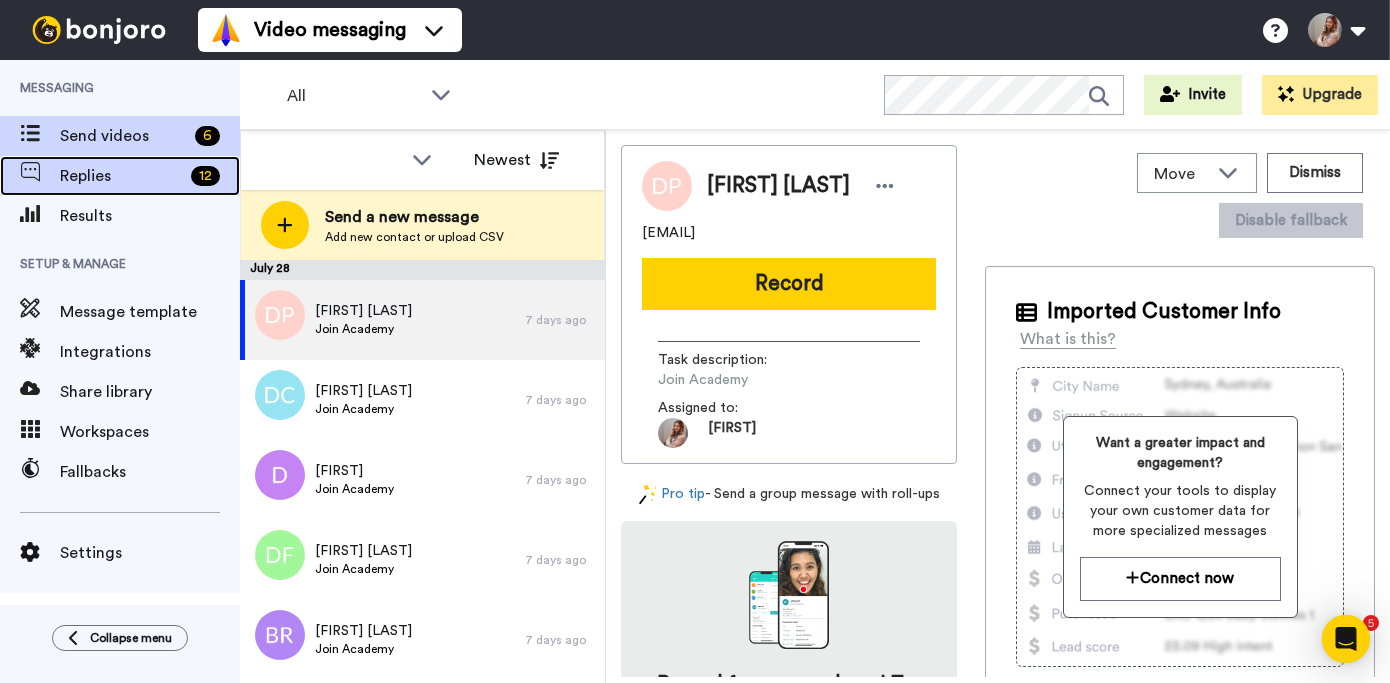 scroll, scrollTop: 0, scrollLeft: 0, axis: both 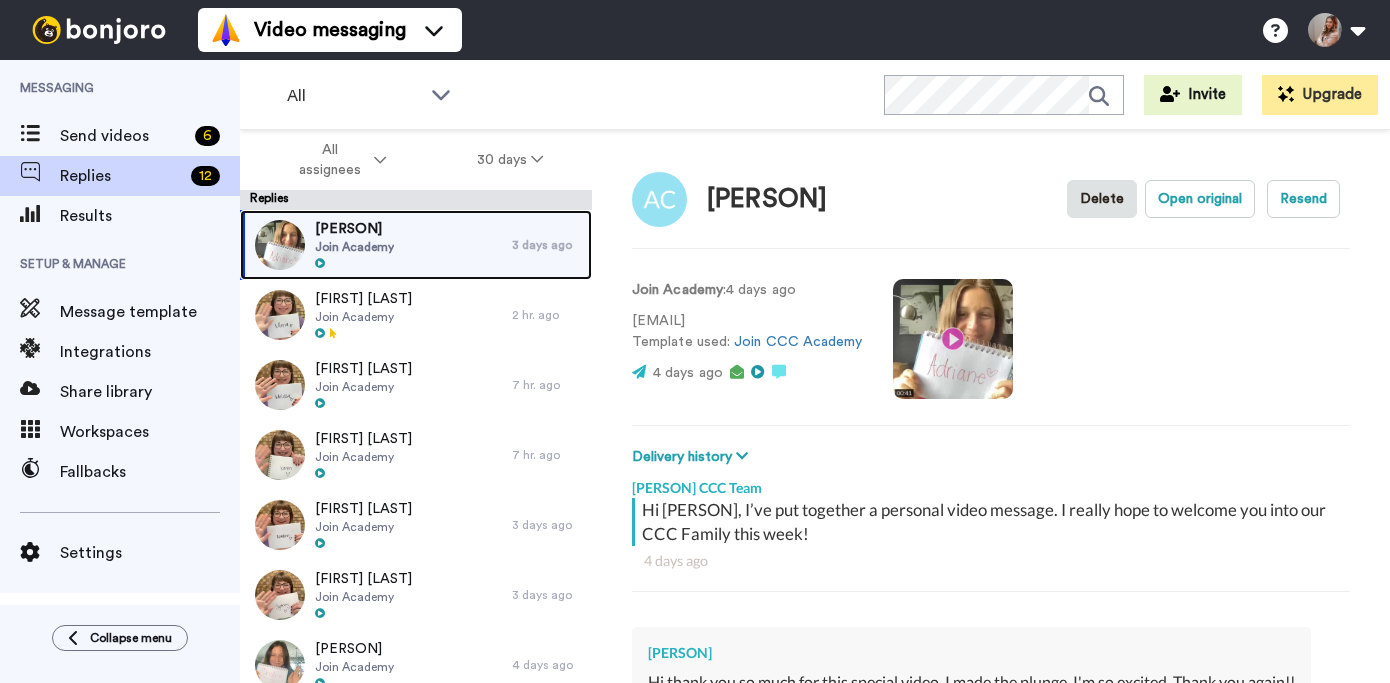 click on "[PERSON] Join Academy" at bounding box center [376, 245] 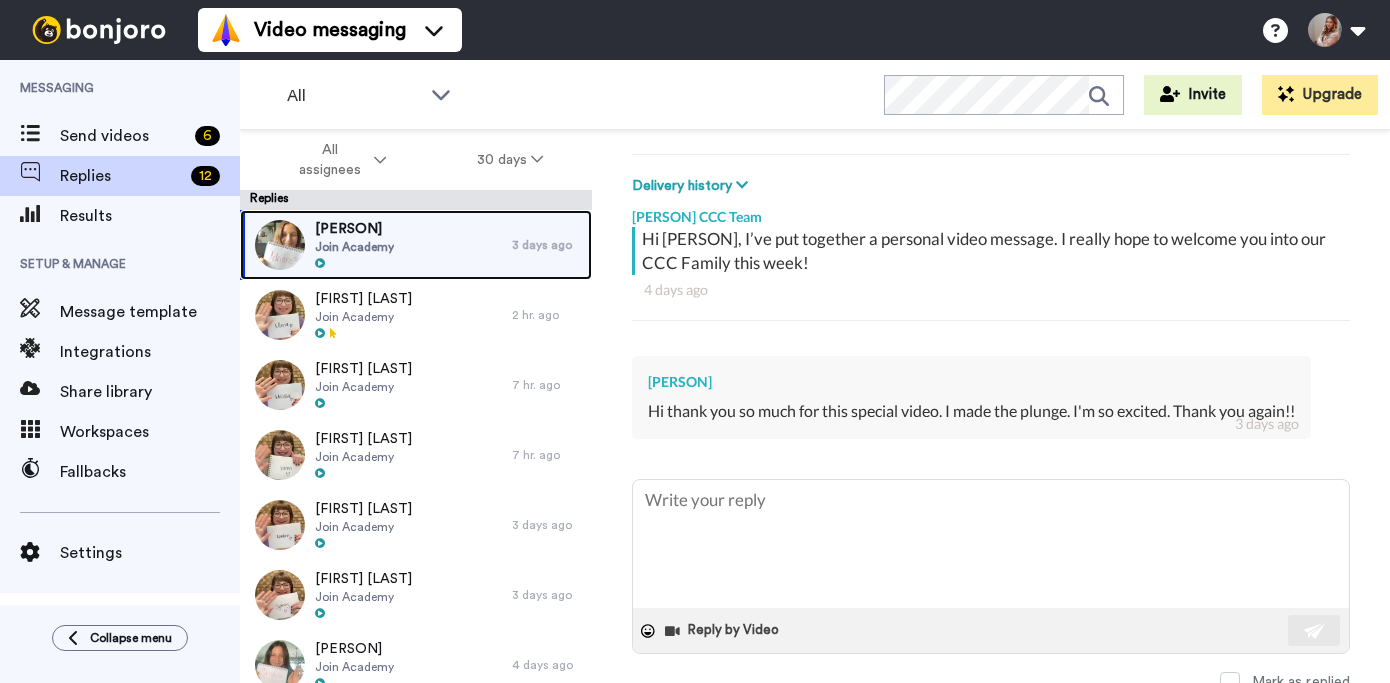 scroll, scrollTop: 280, scrollLeft: 0, axis: vertical 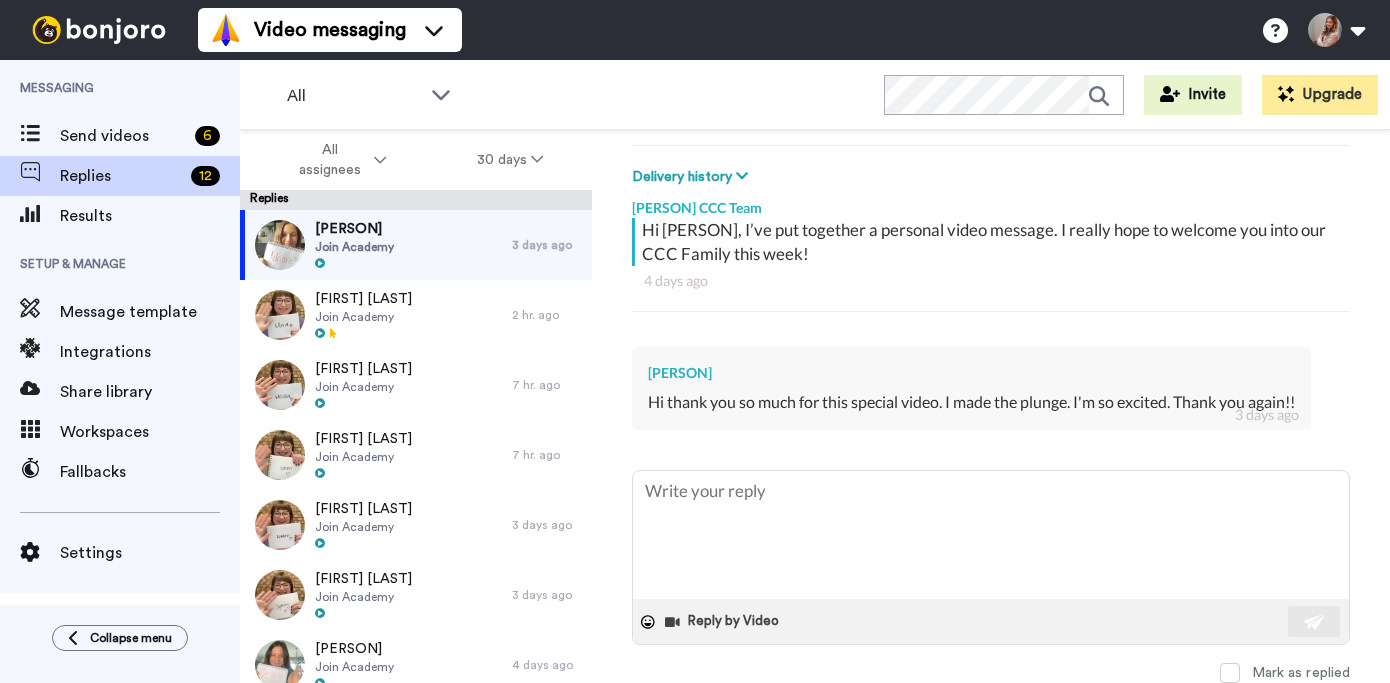 click at bounding box center [991, 535] 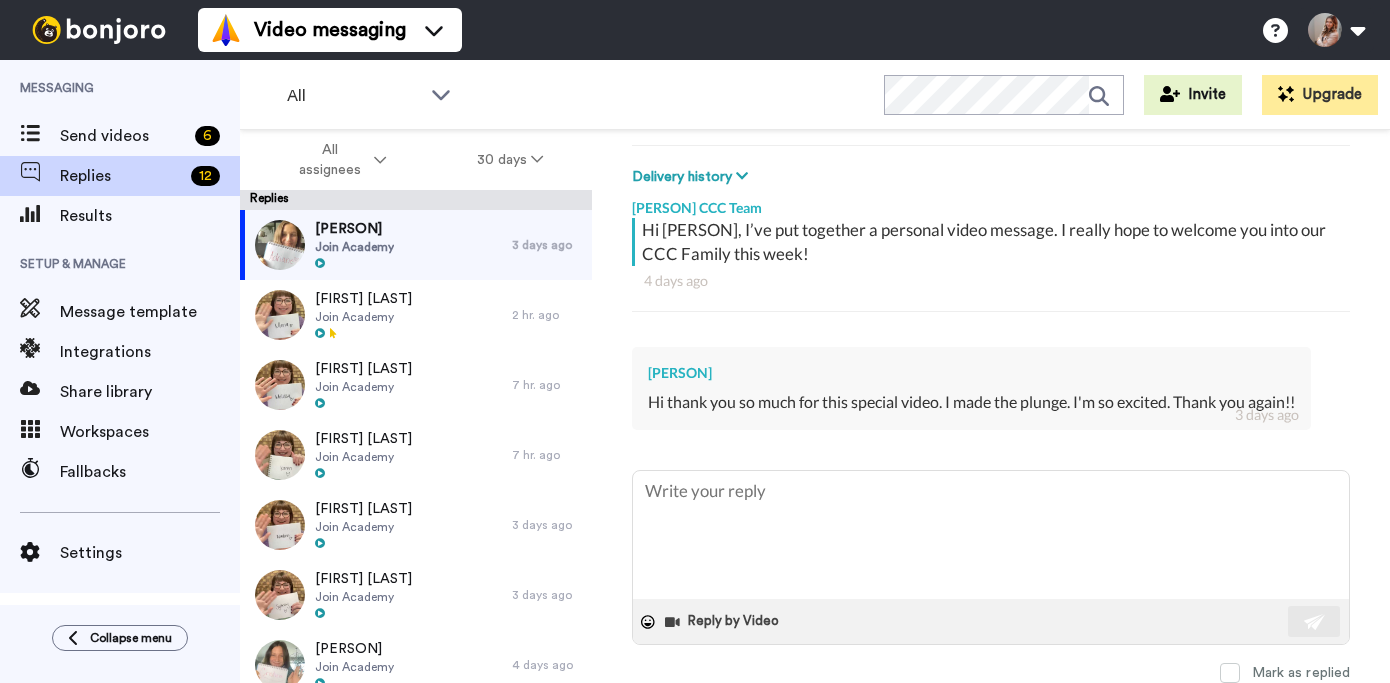 type on "x" 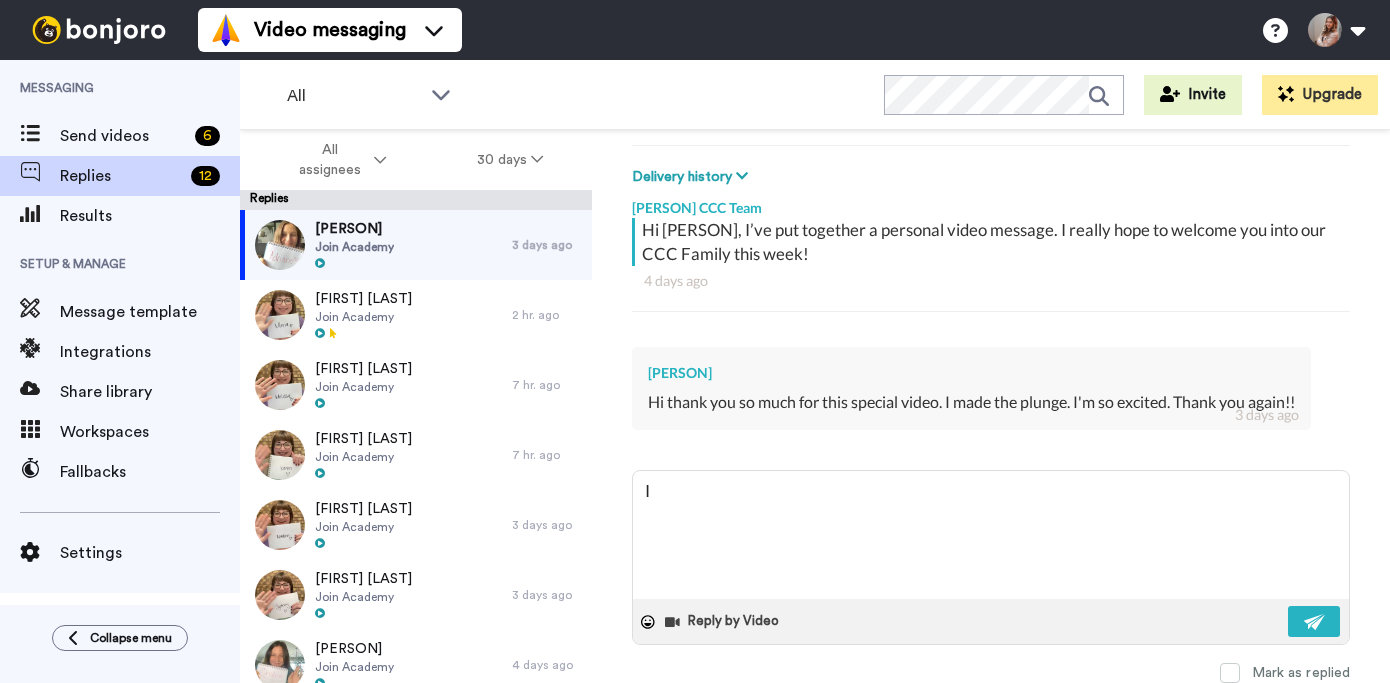 type on "x" 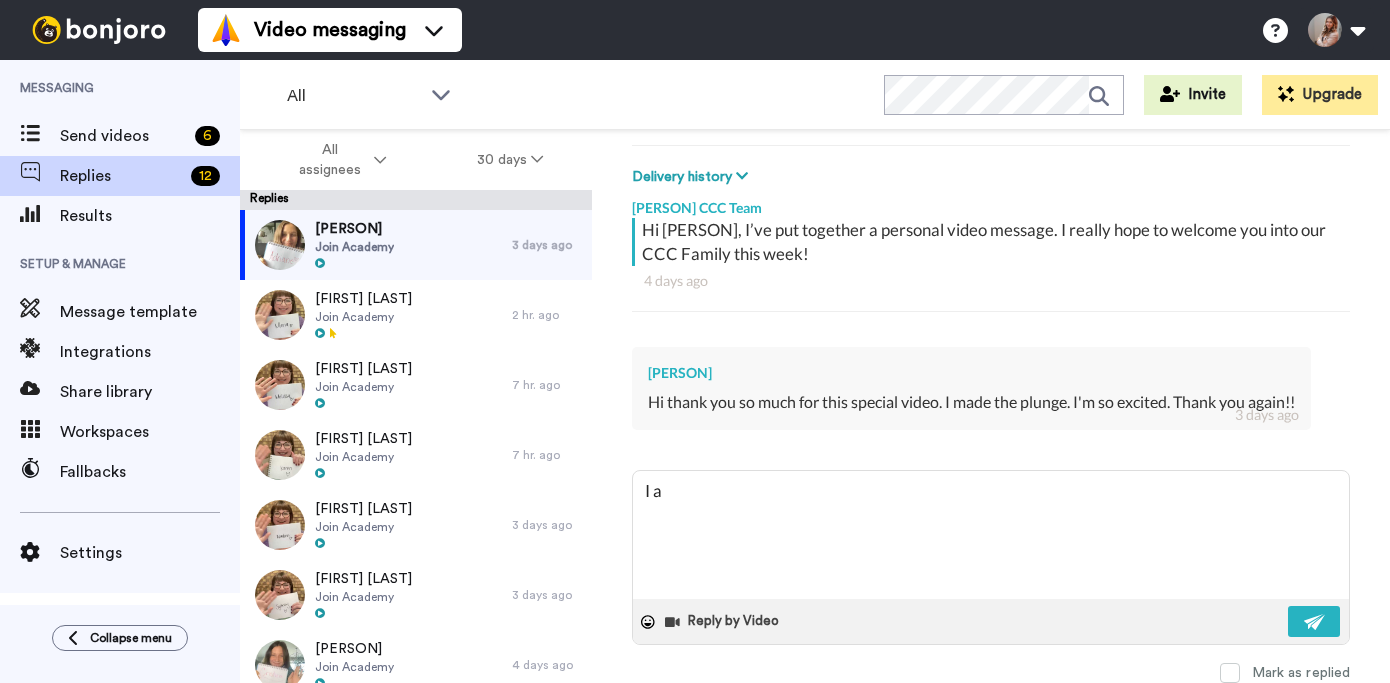 type on "x" 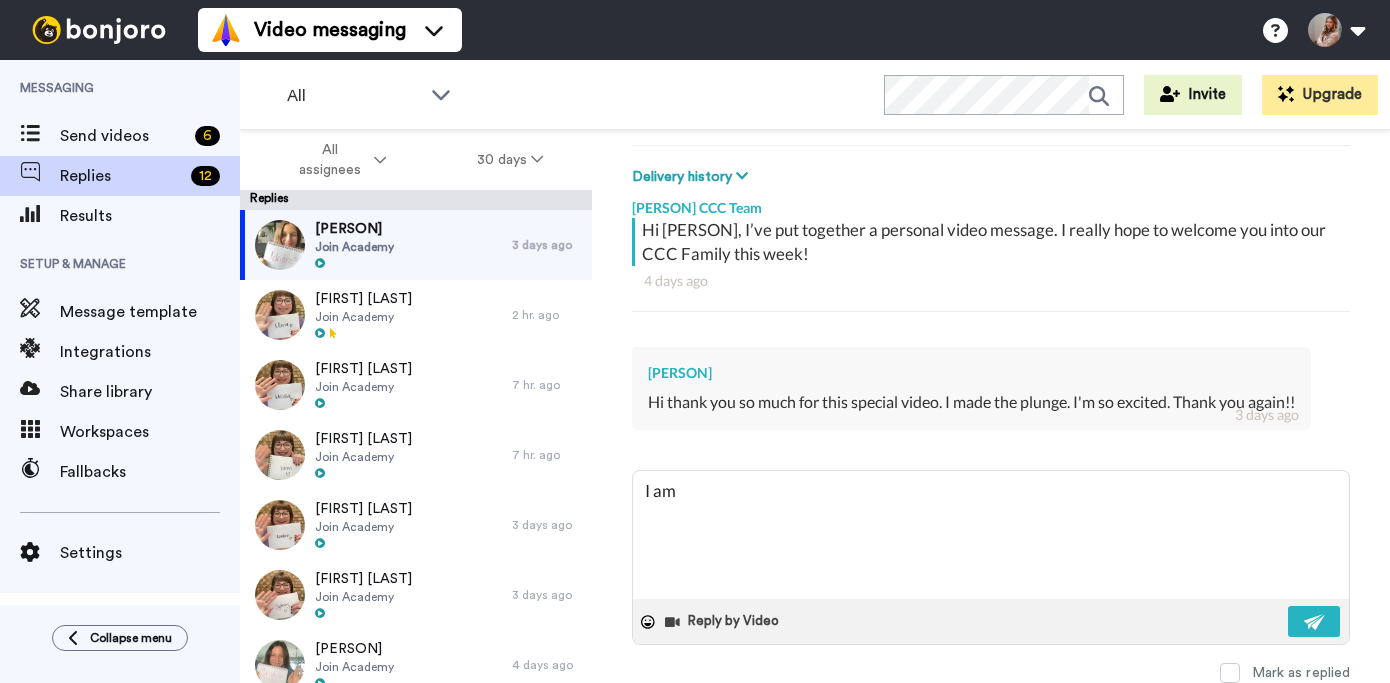 type on "x" 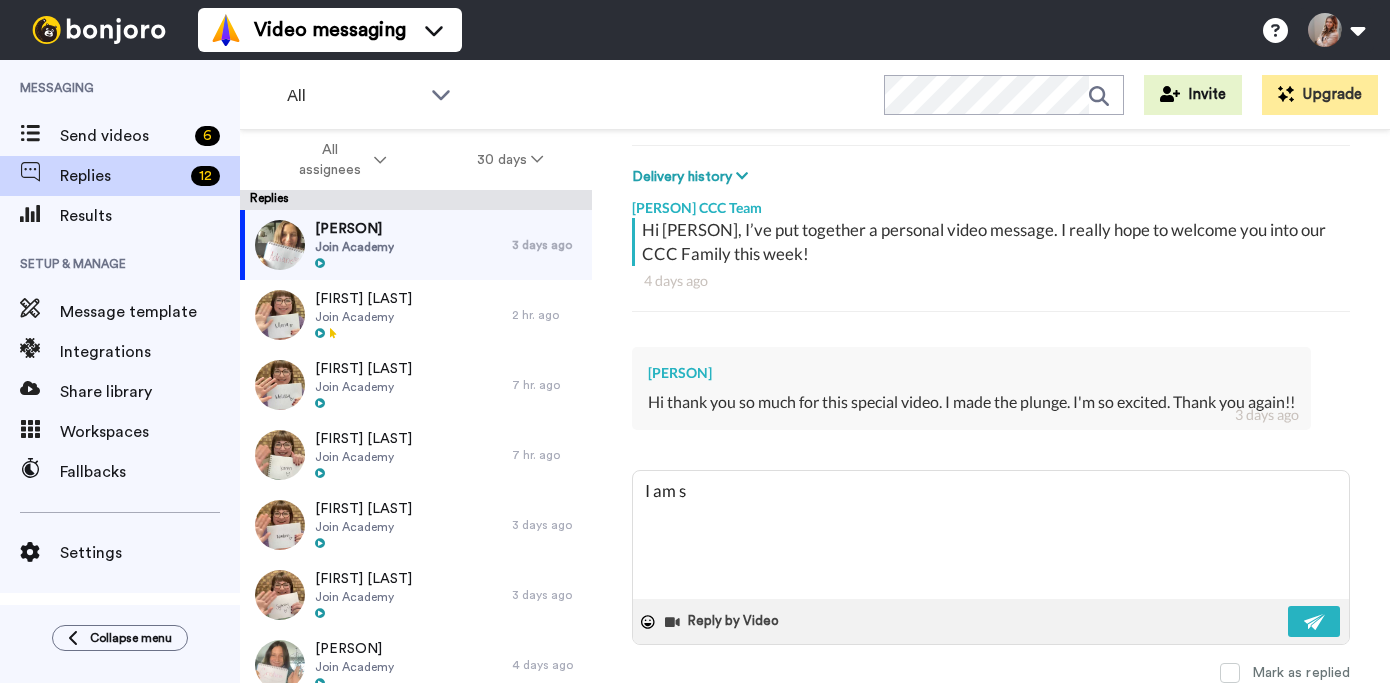 type on "x" 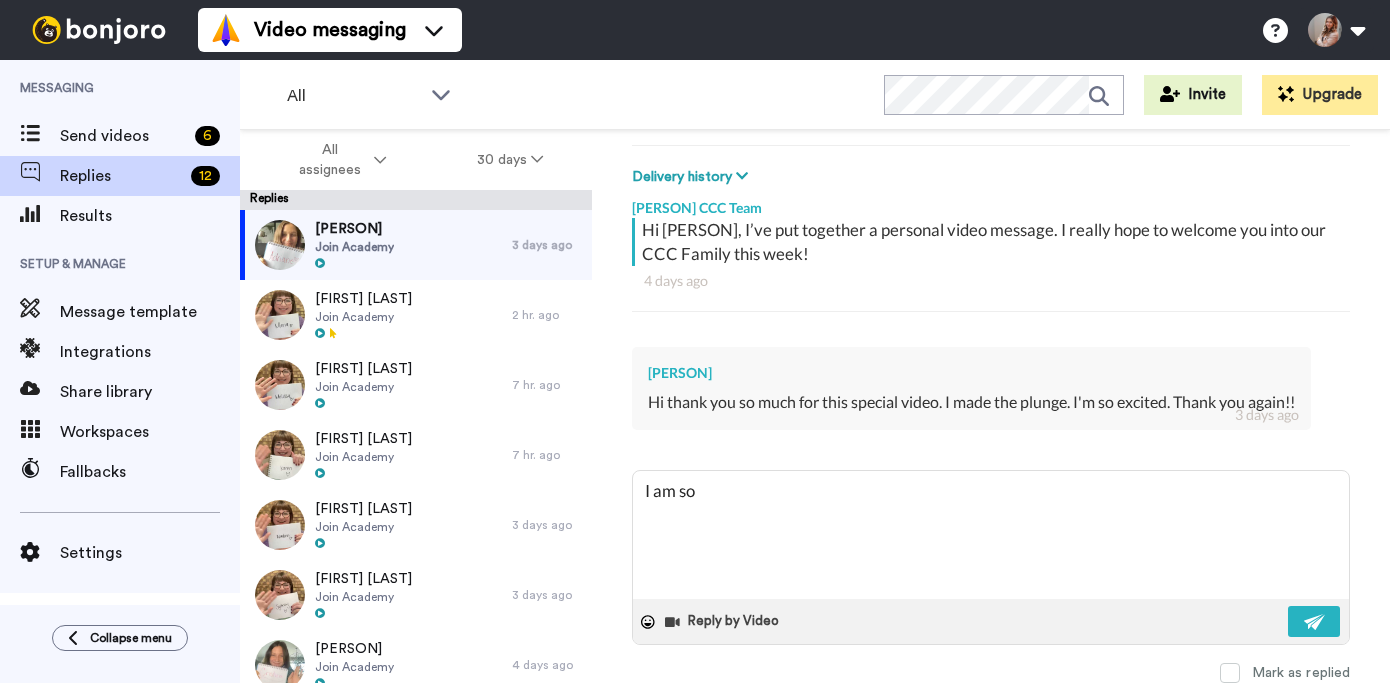 type on "x" 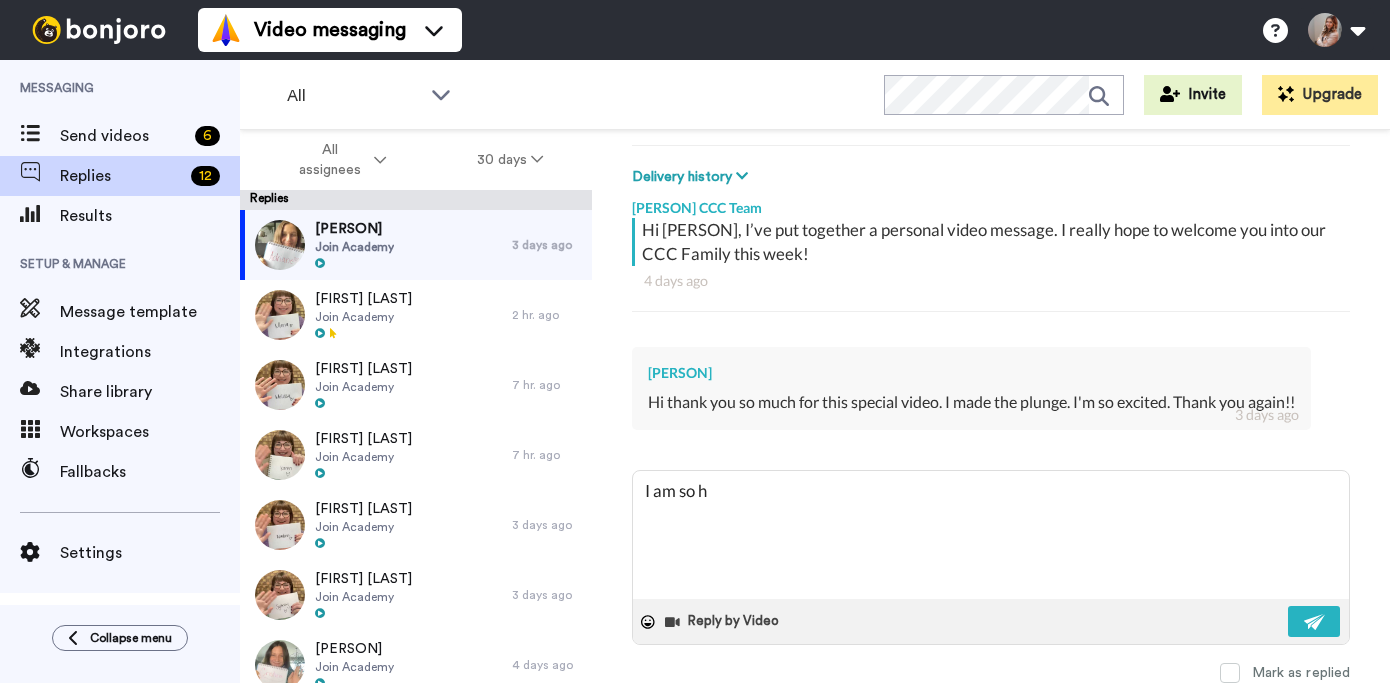 type on "x" 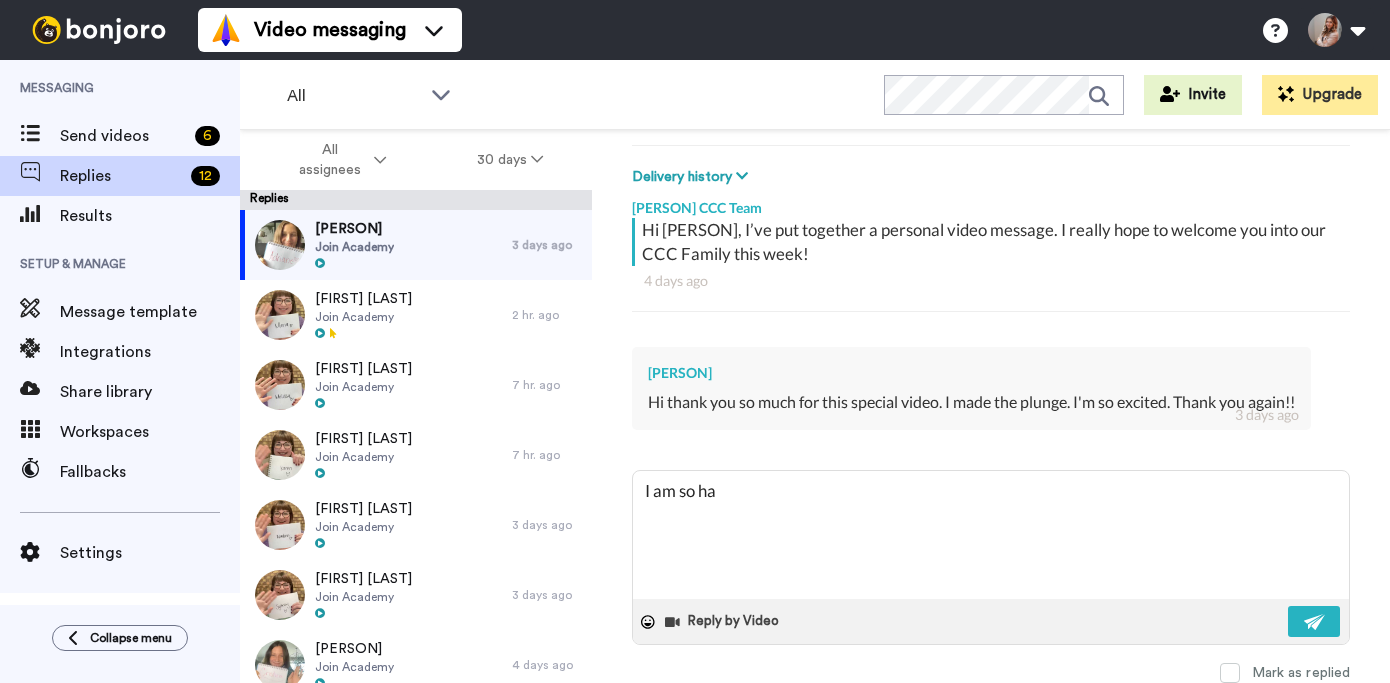 type on "x" 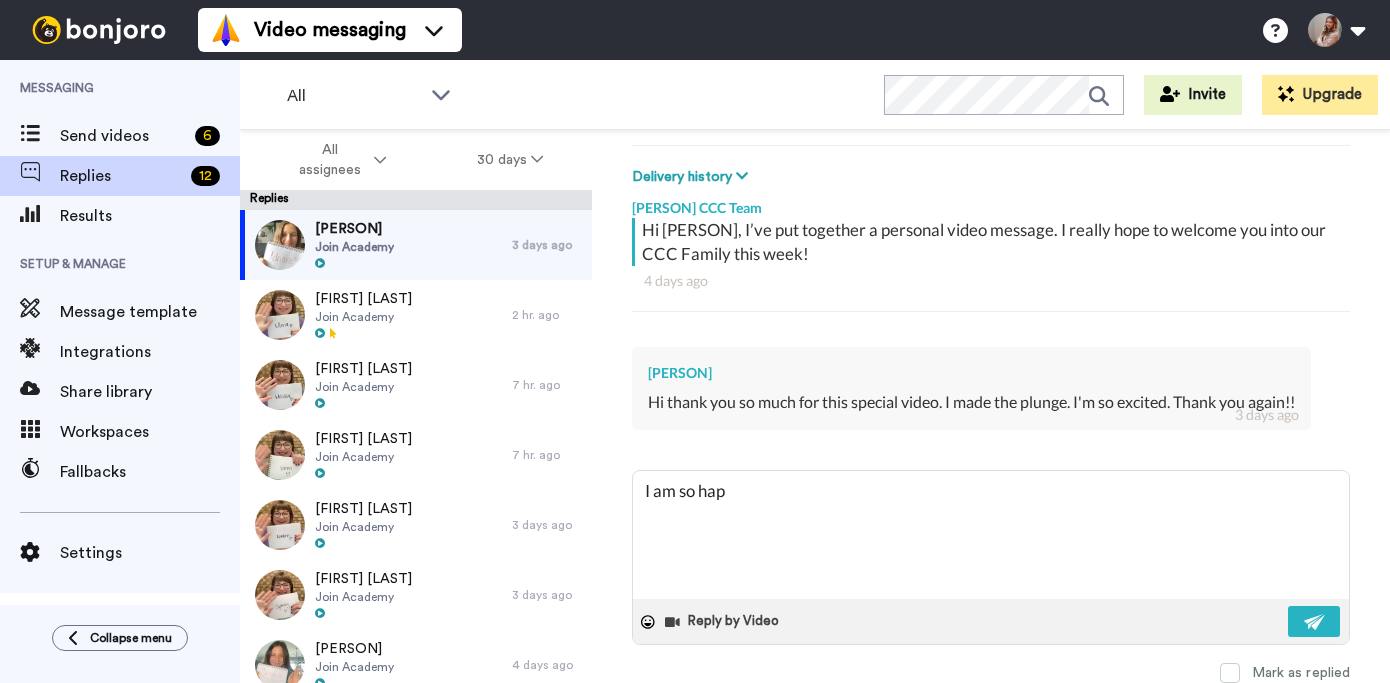 type on "x" 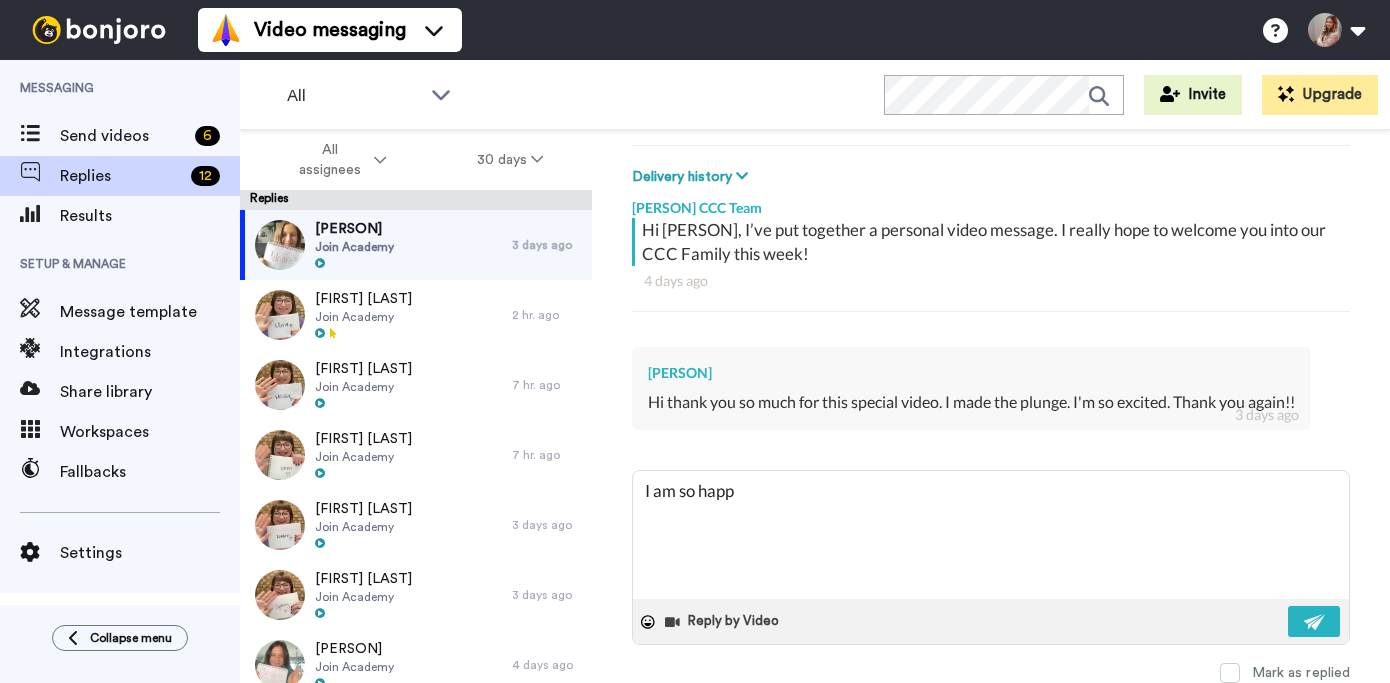 type on "x" 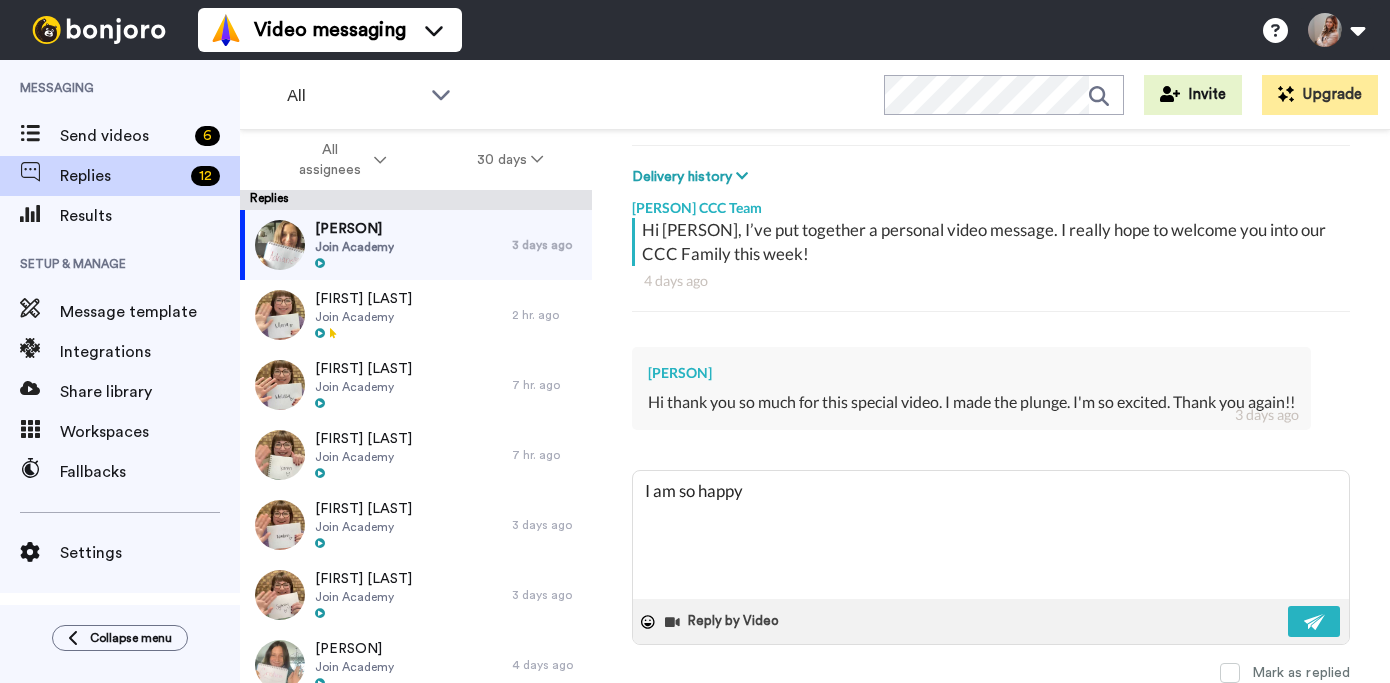 type on "x" 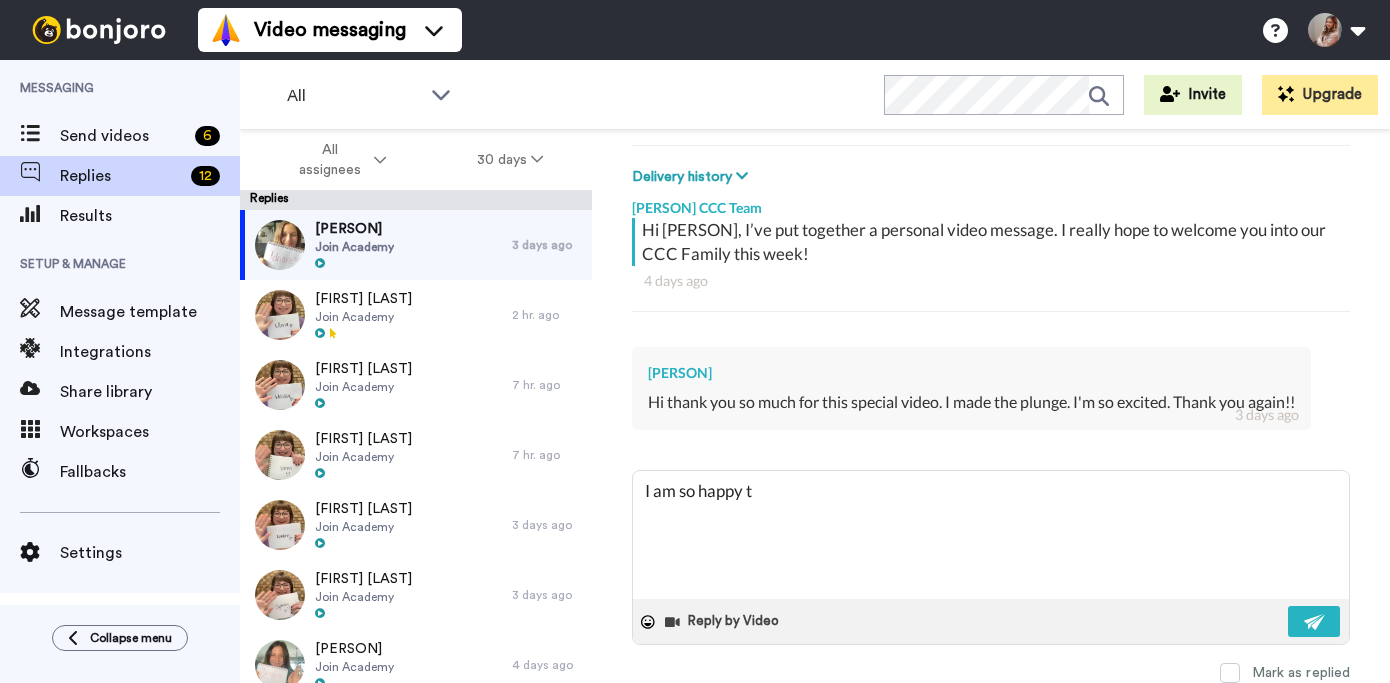 type on "x" 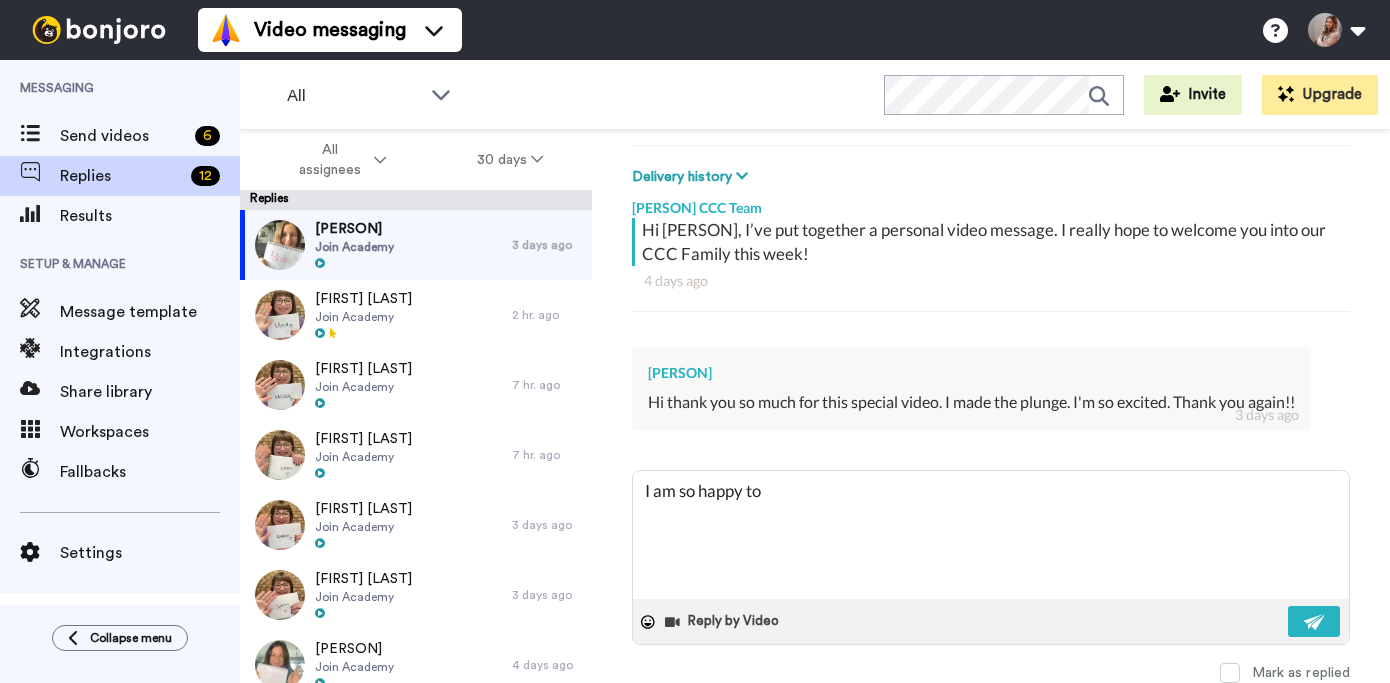 type on "x" 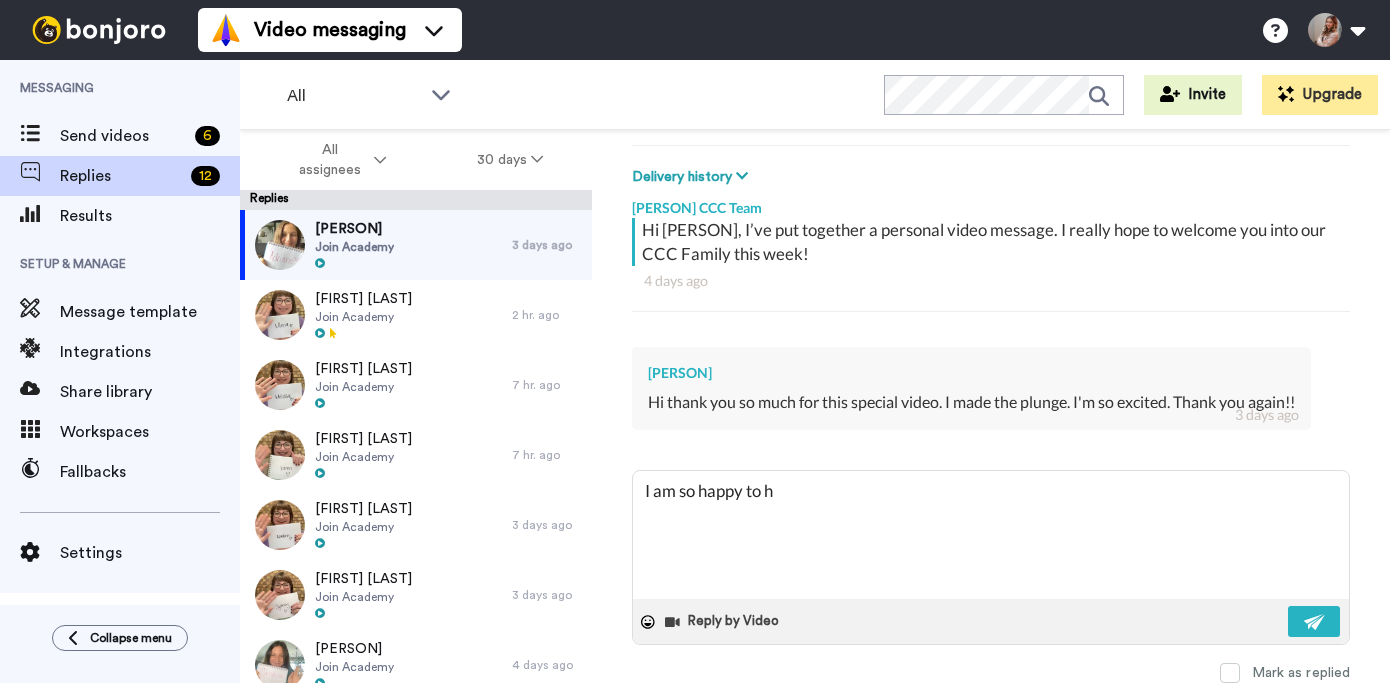 type on "x" 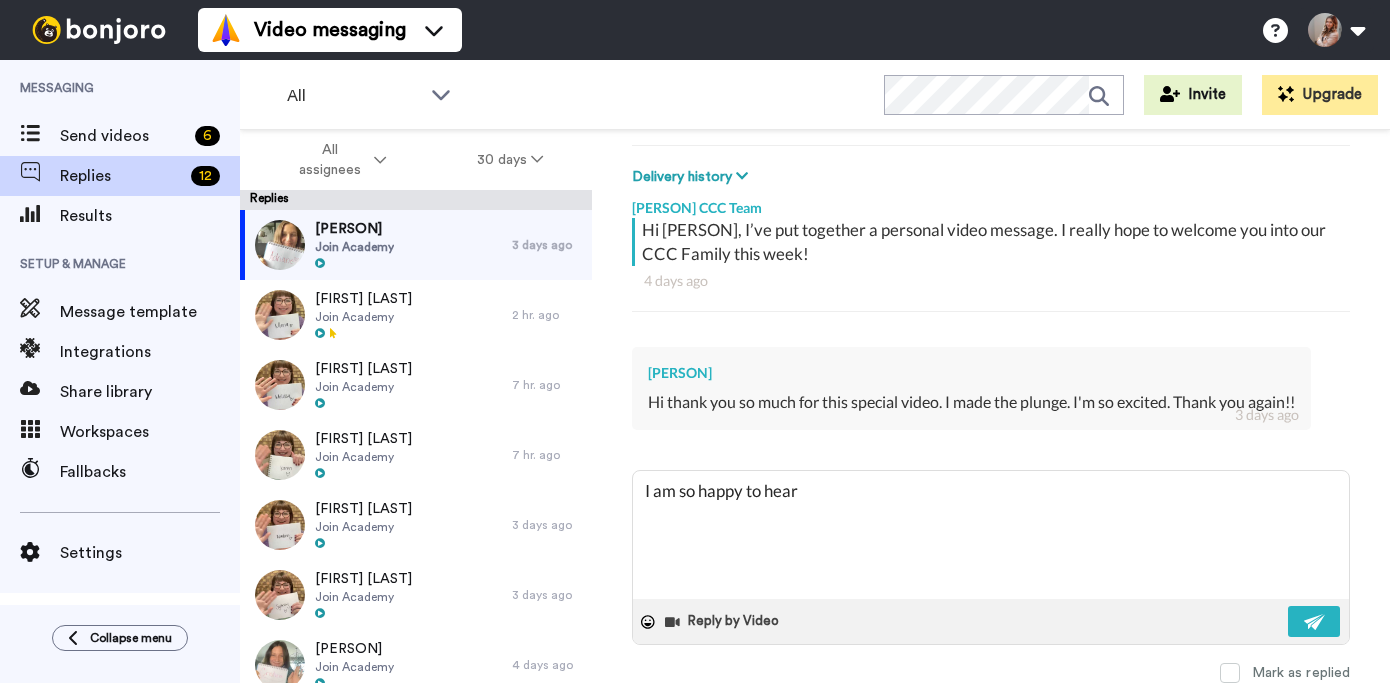 type on "x" 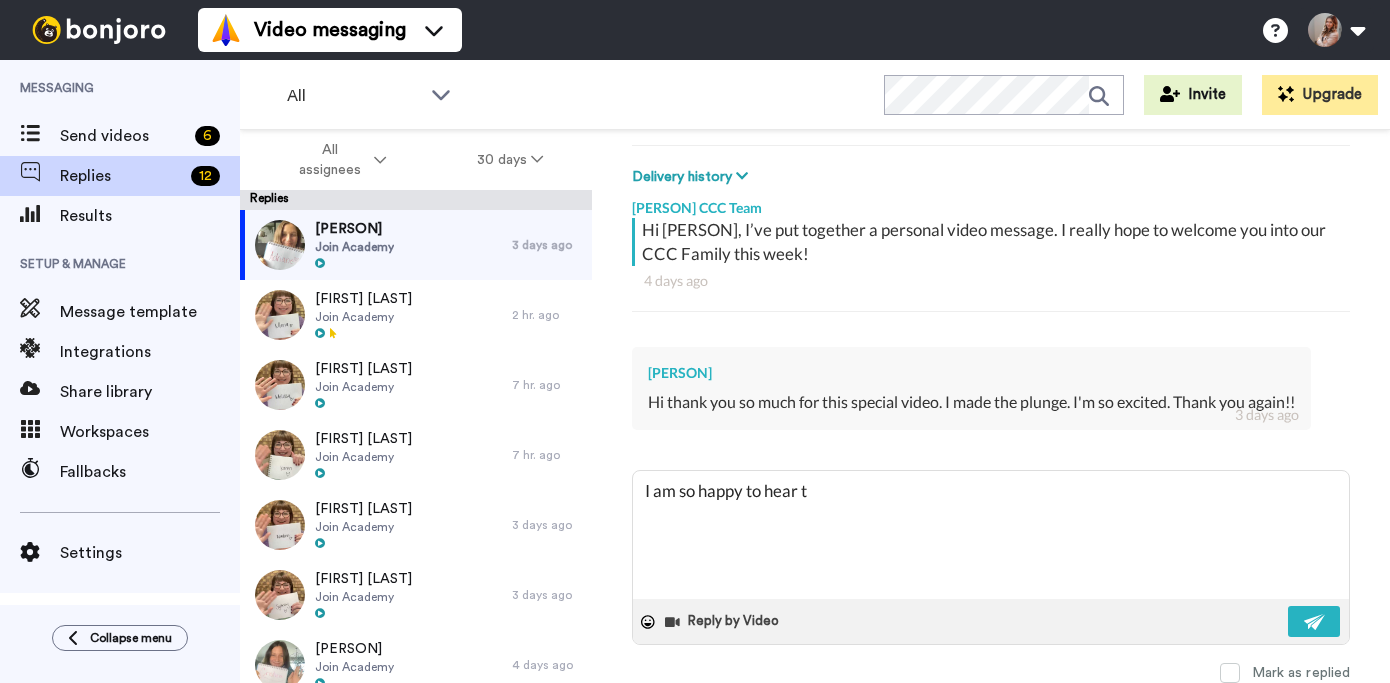 type on "x" 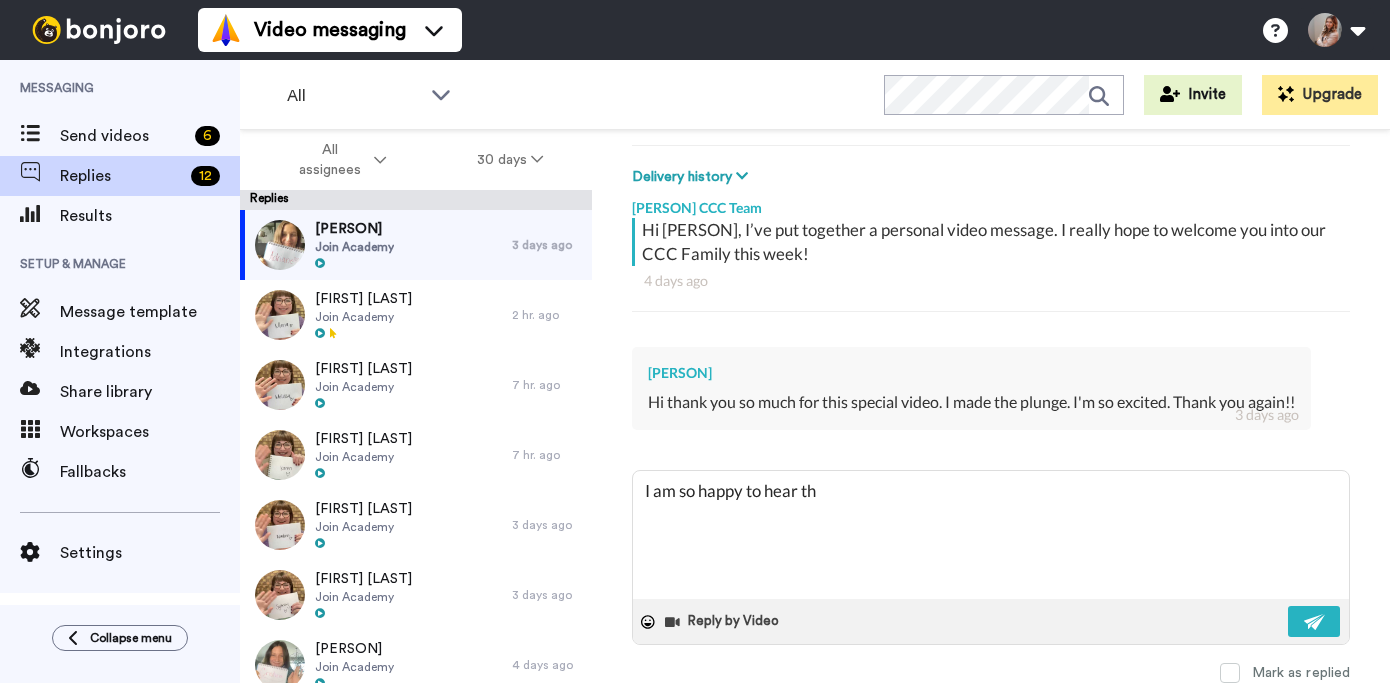 type on "x" 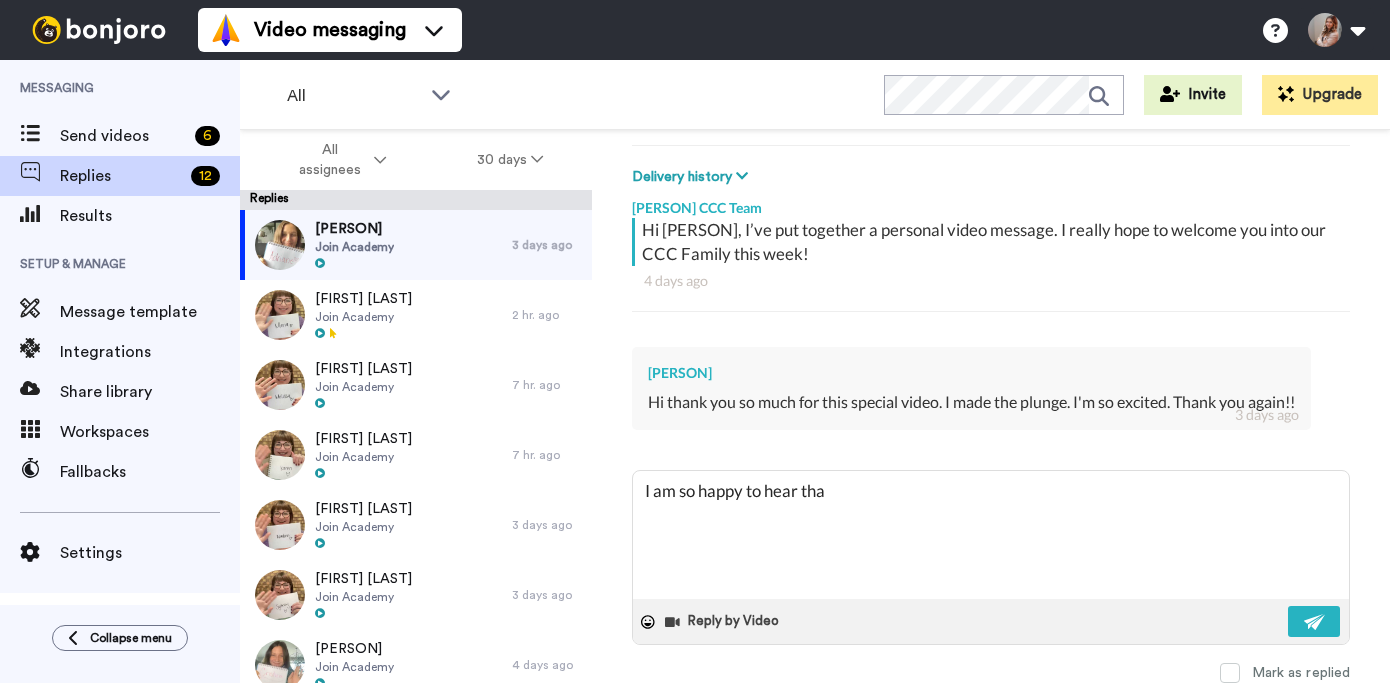 type on "x" 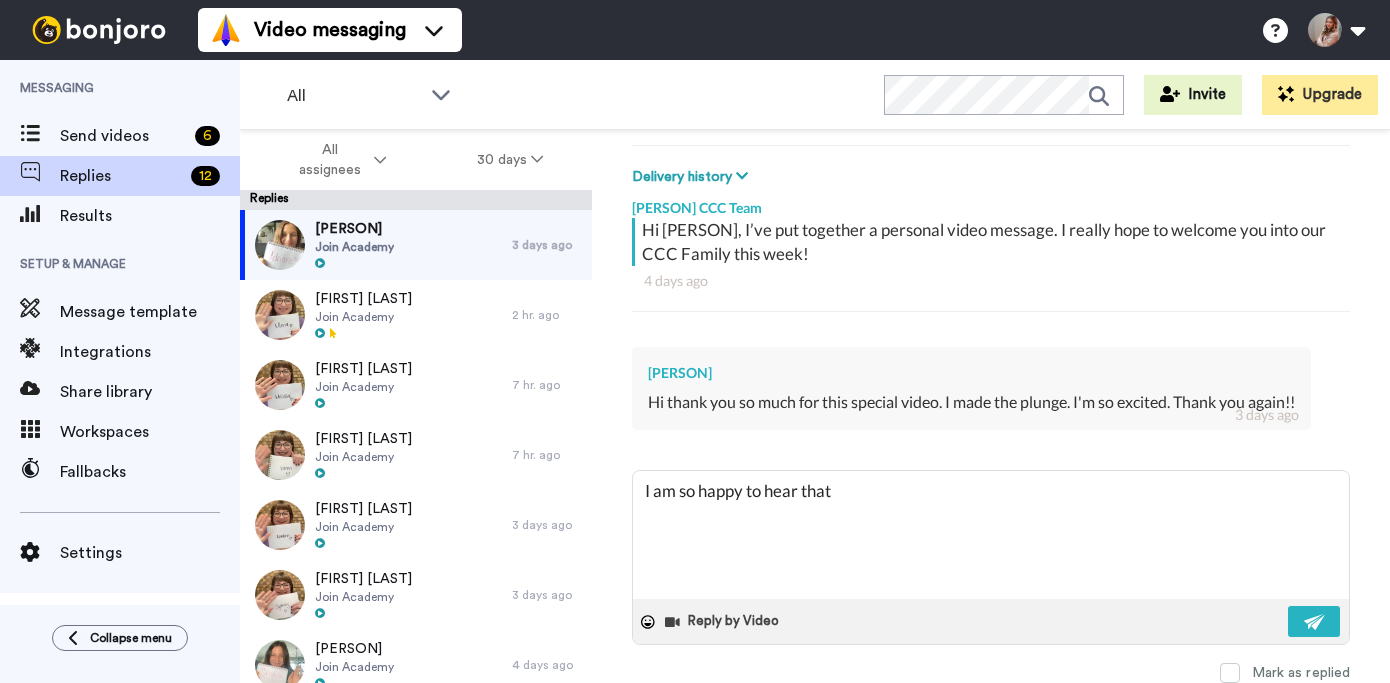 type on "x" 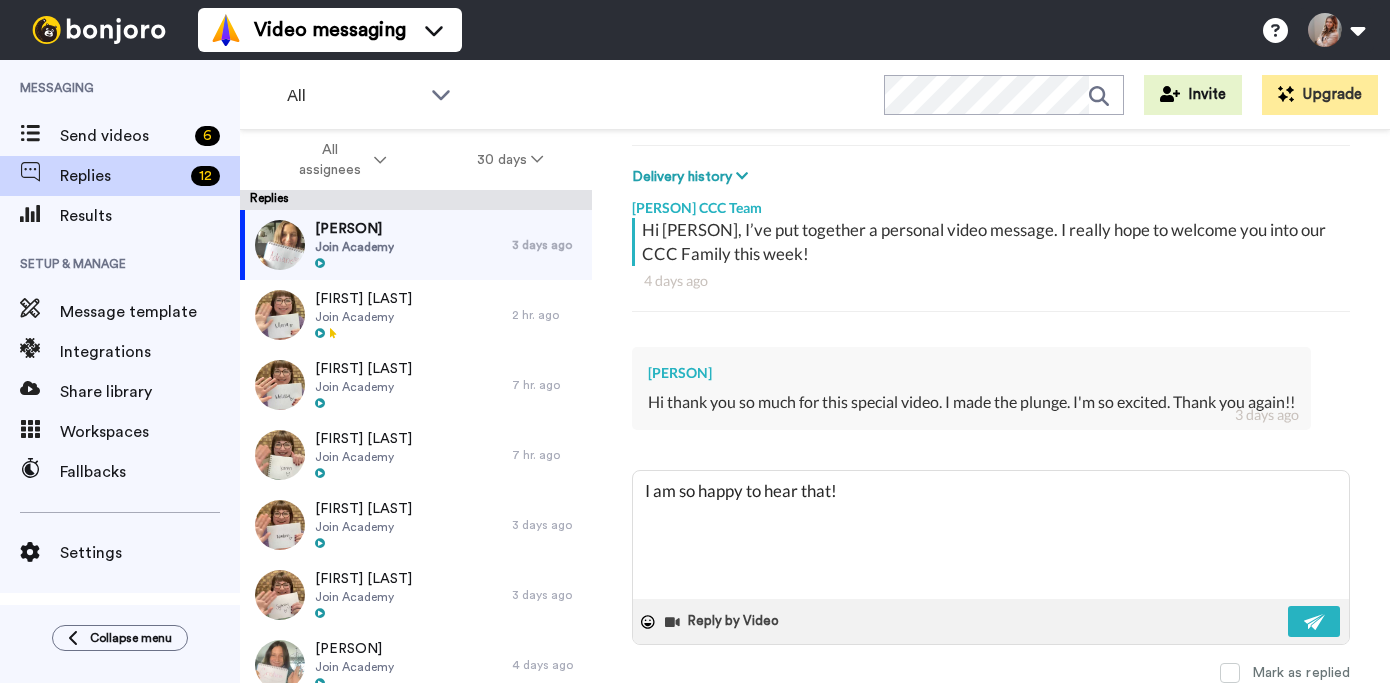 type on "x" 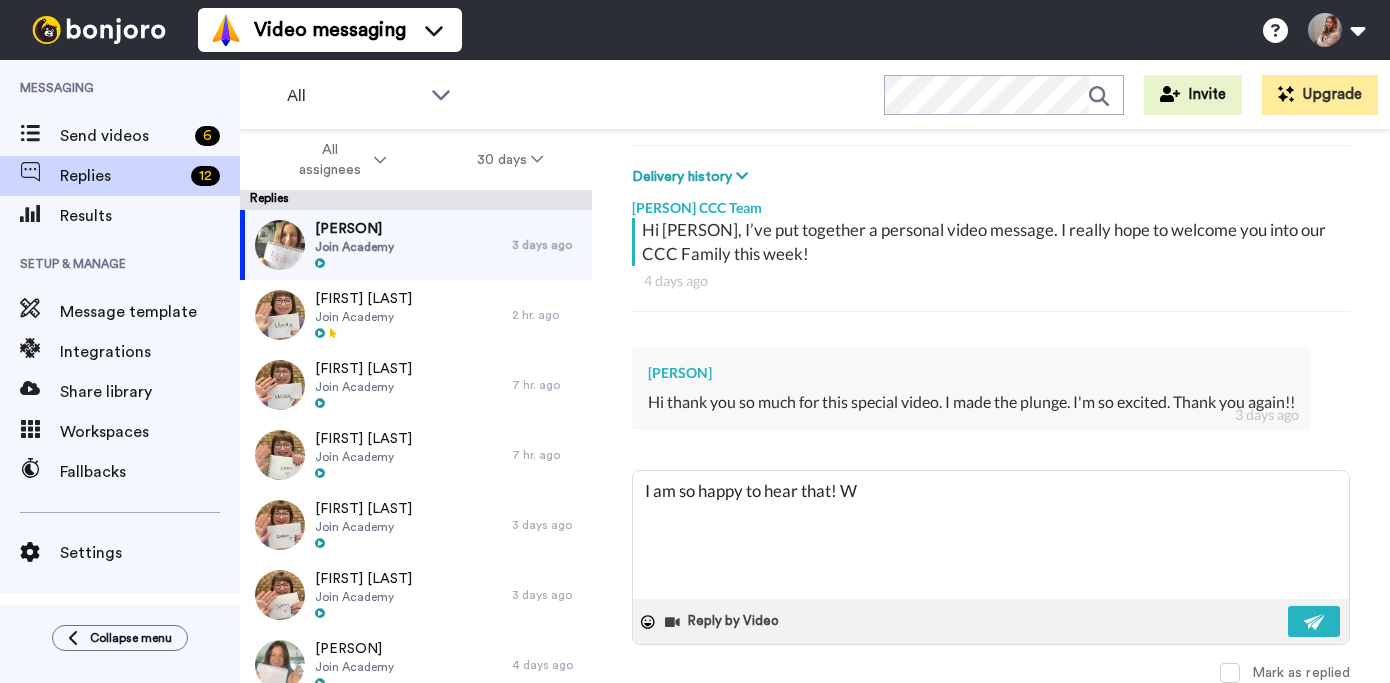 type on "x" 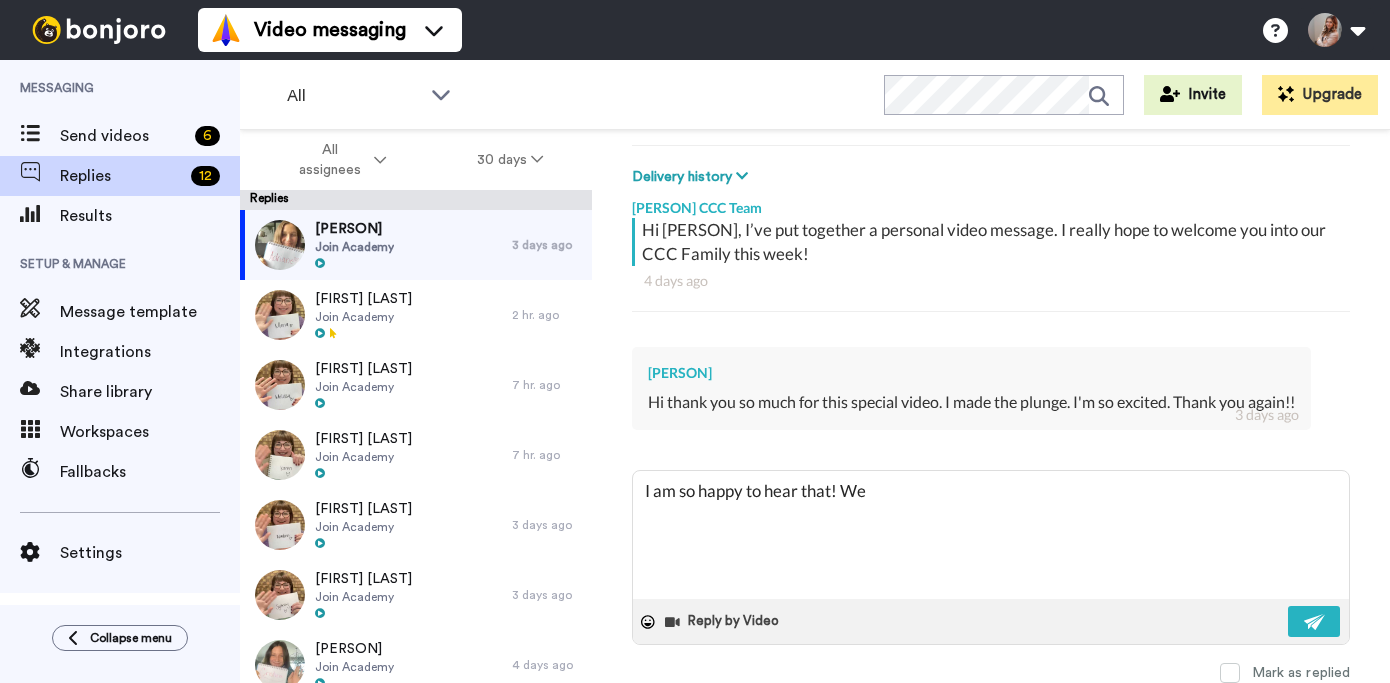 type on "x" 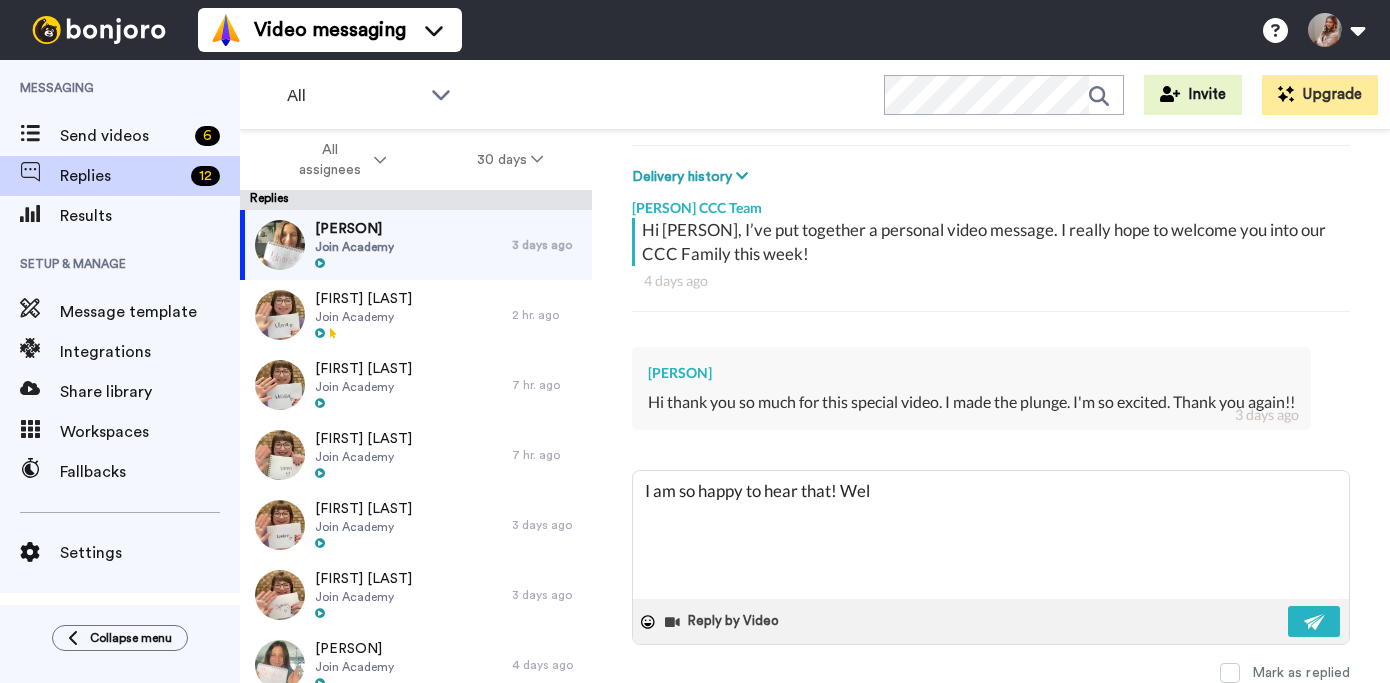 type on "x" 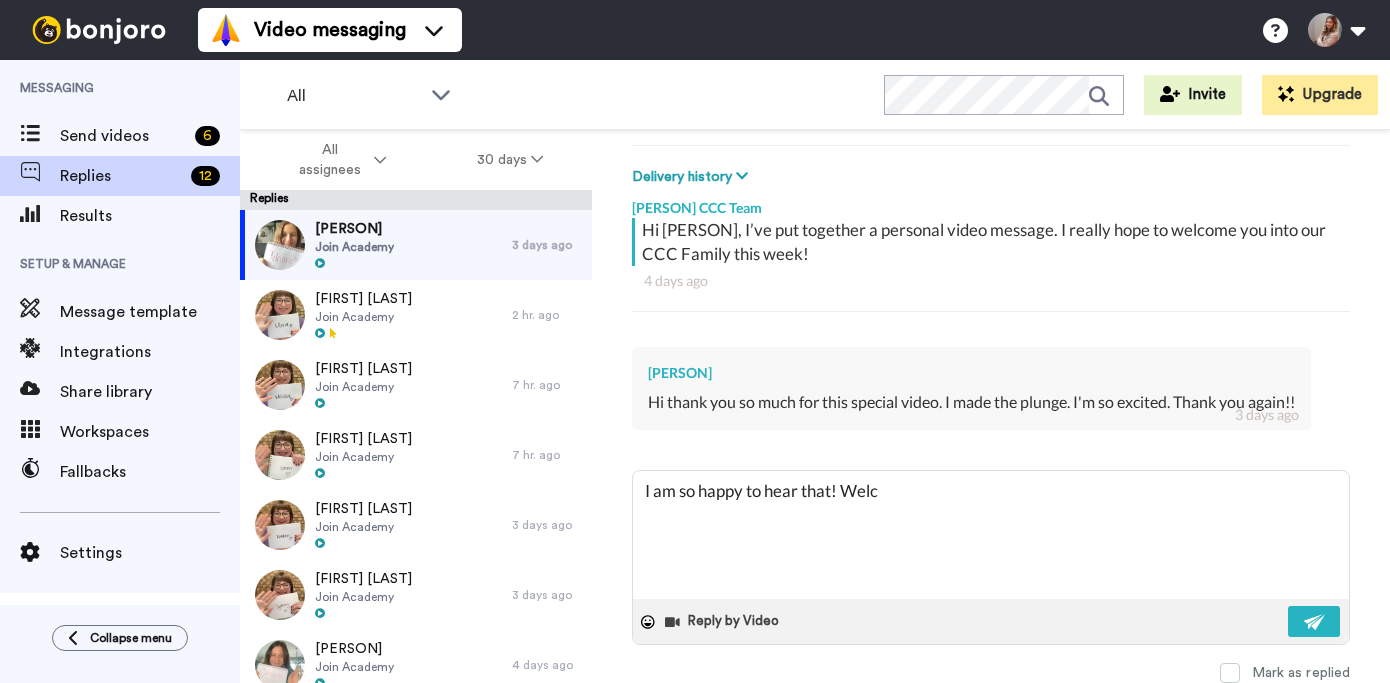 type on "x" 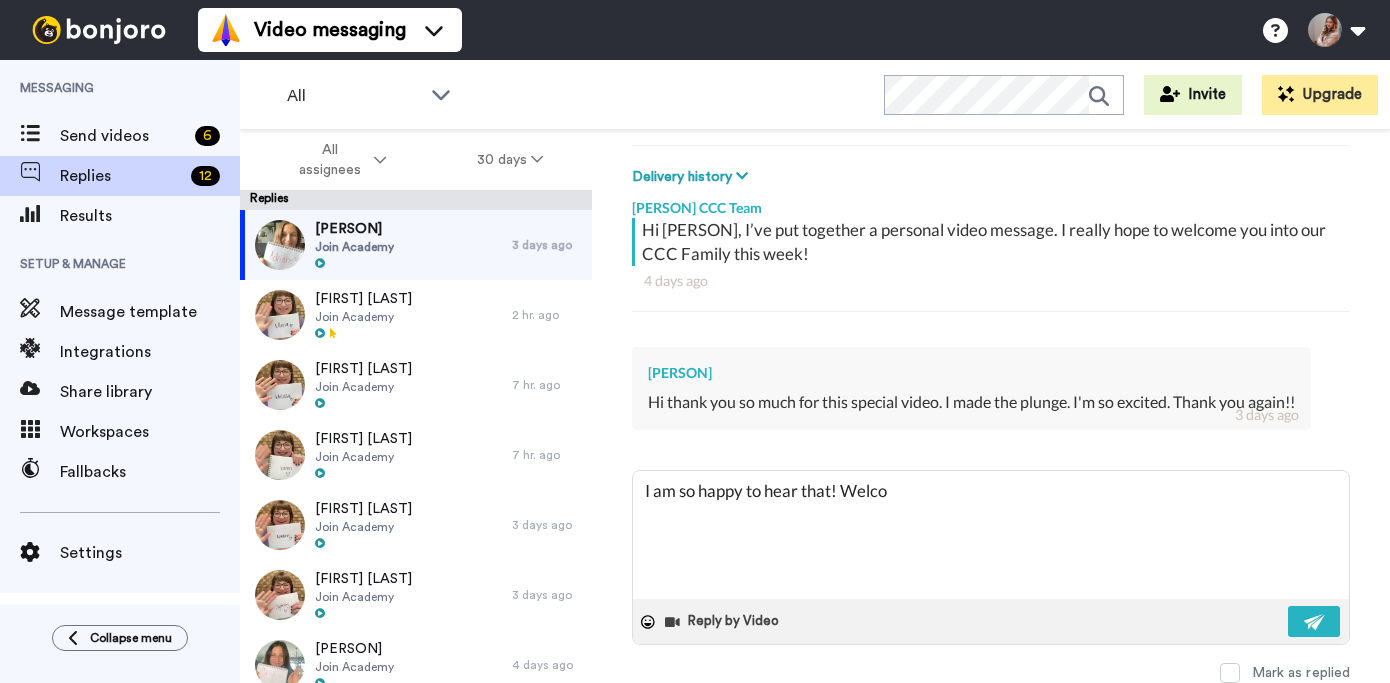 type on "x" 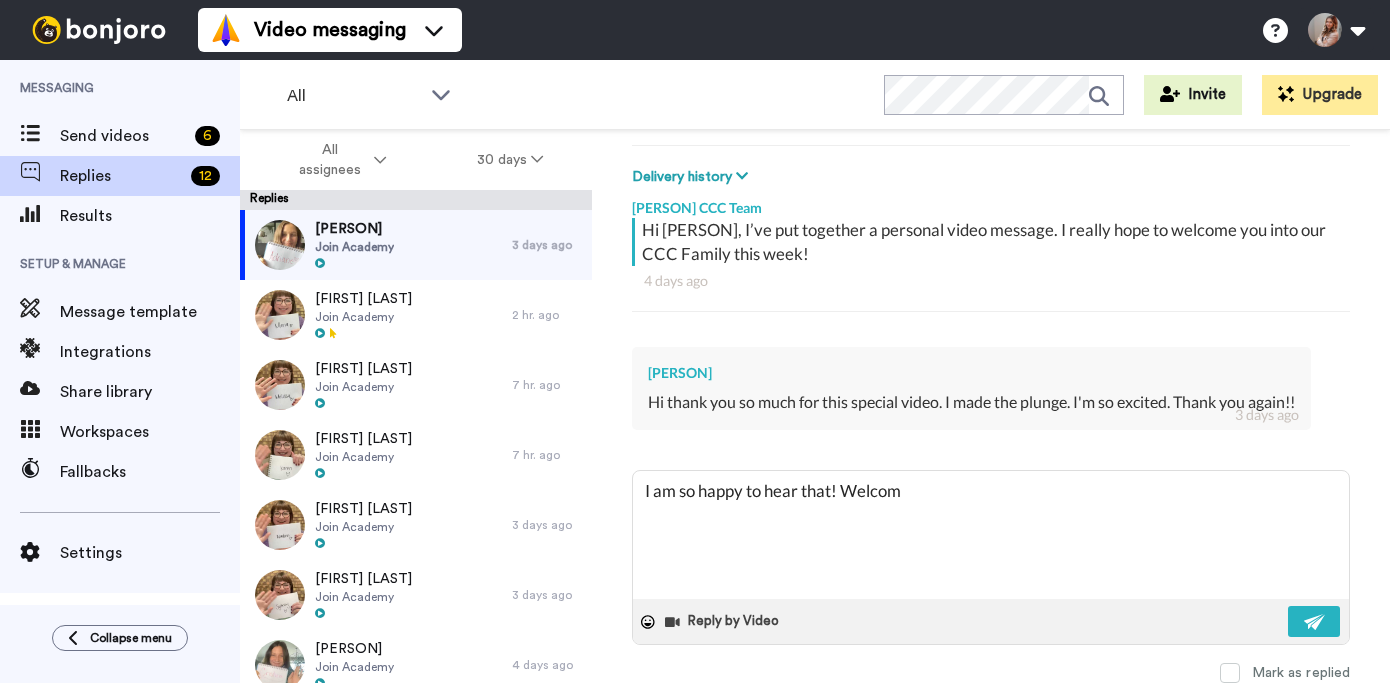 type on "x" 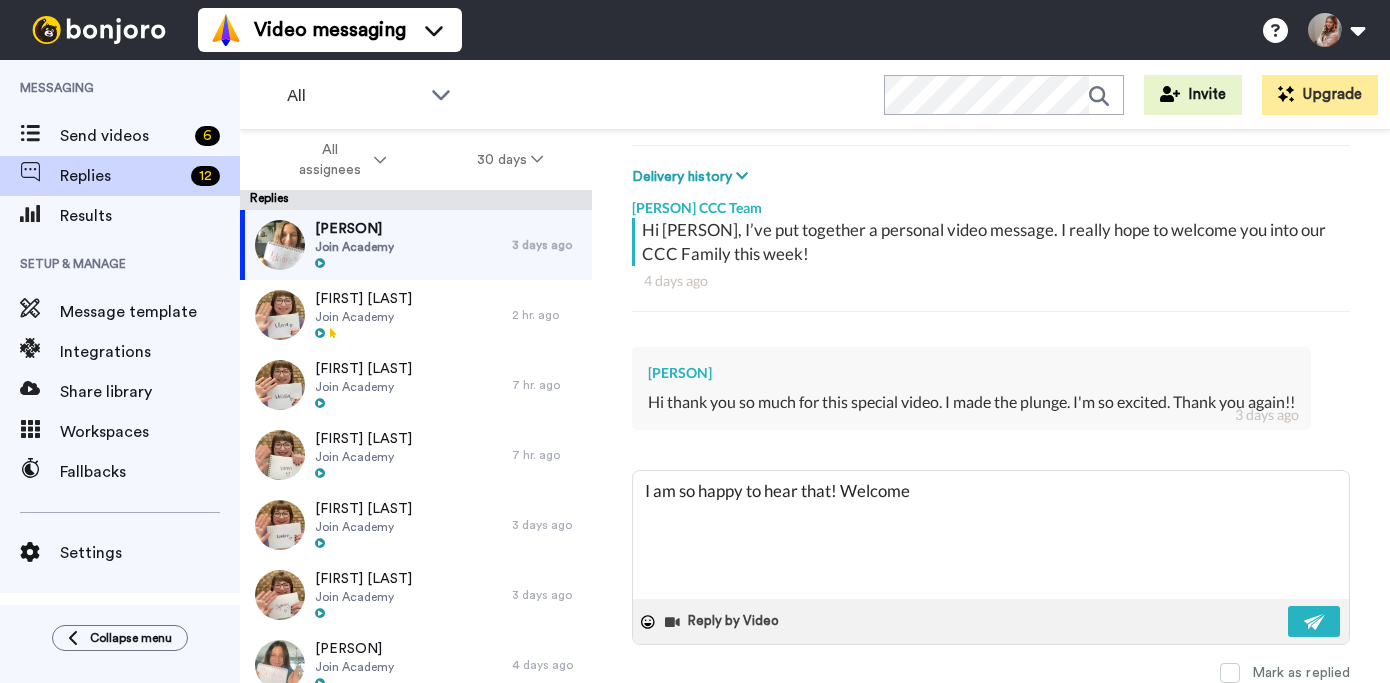 type on "x" 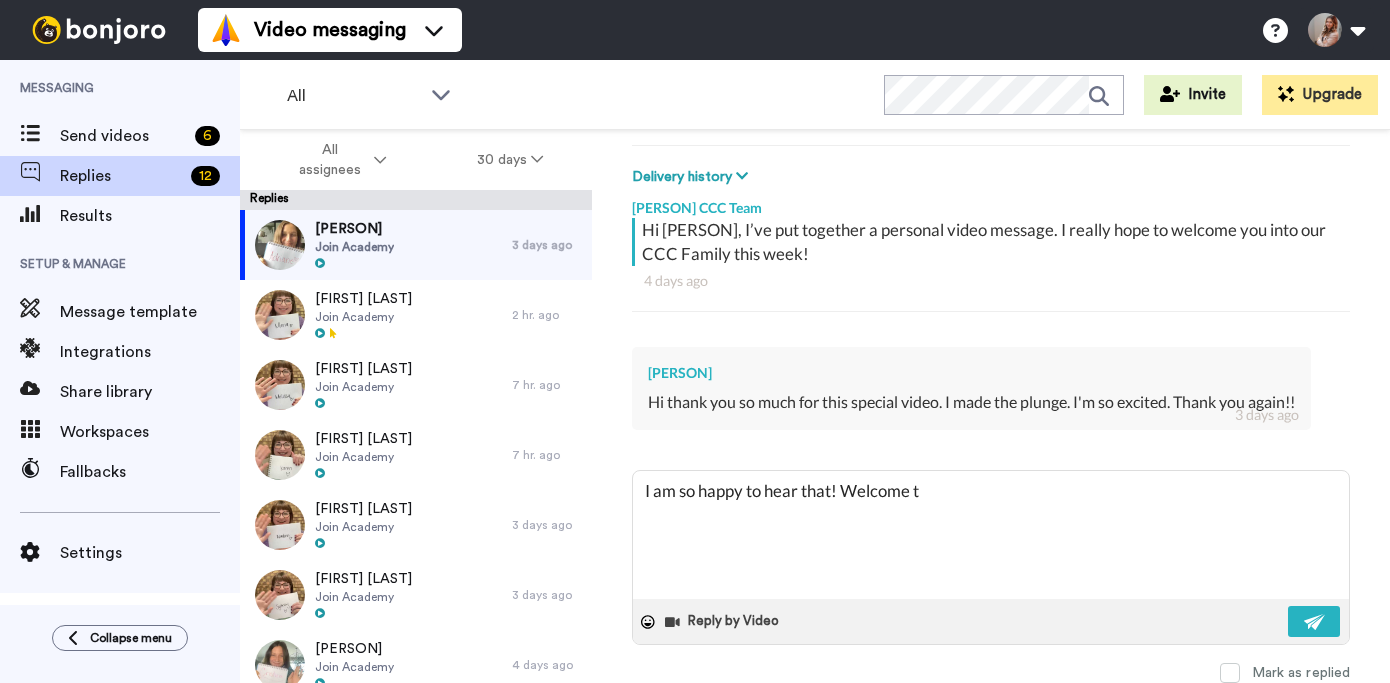 type on "x" 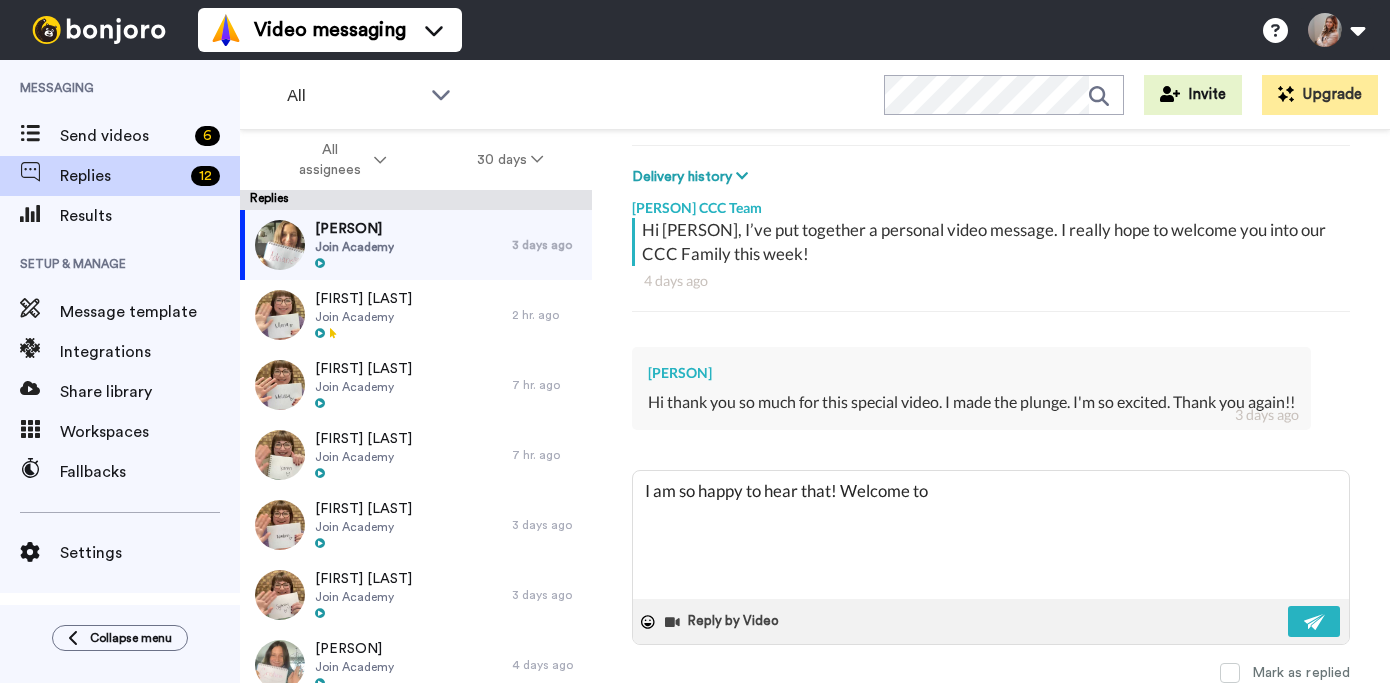 type on "x" 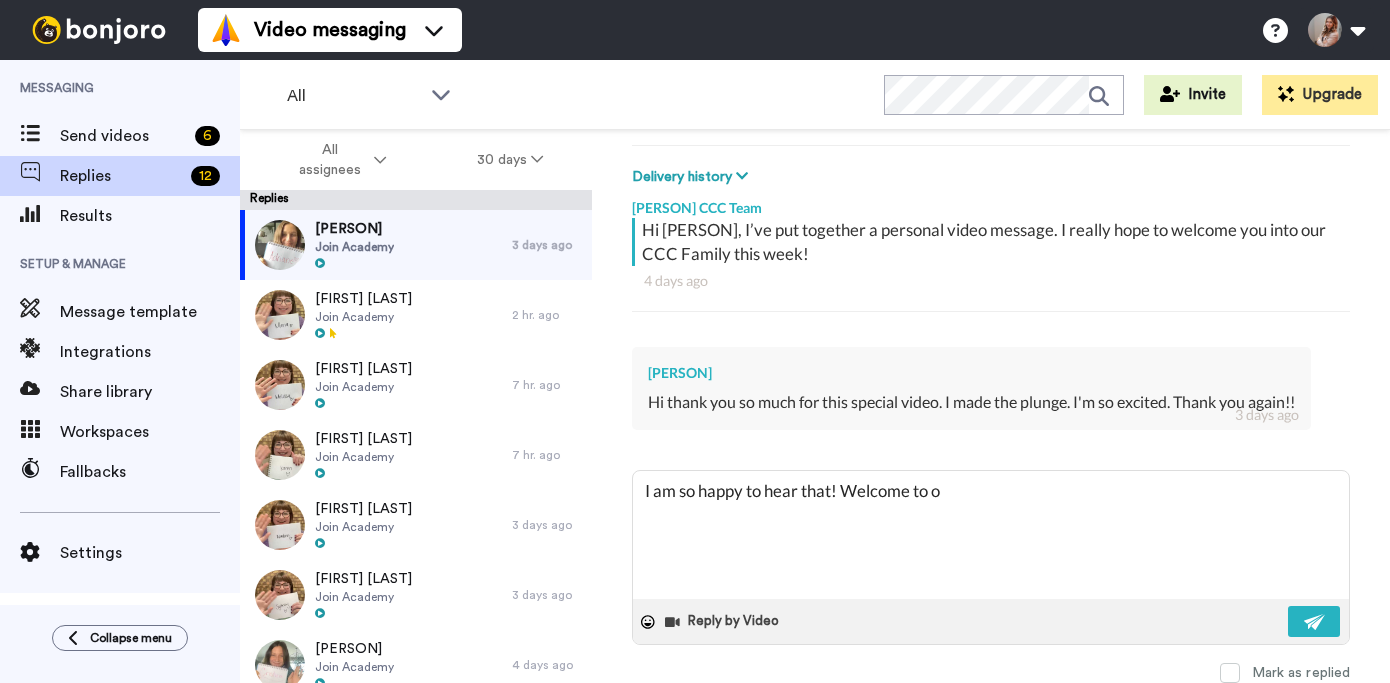 type on "x" 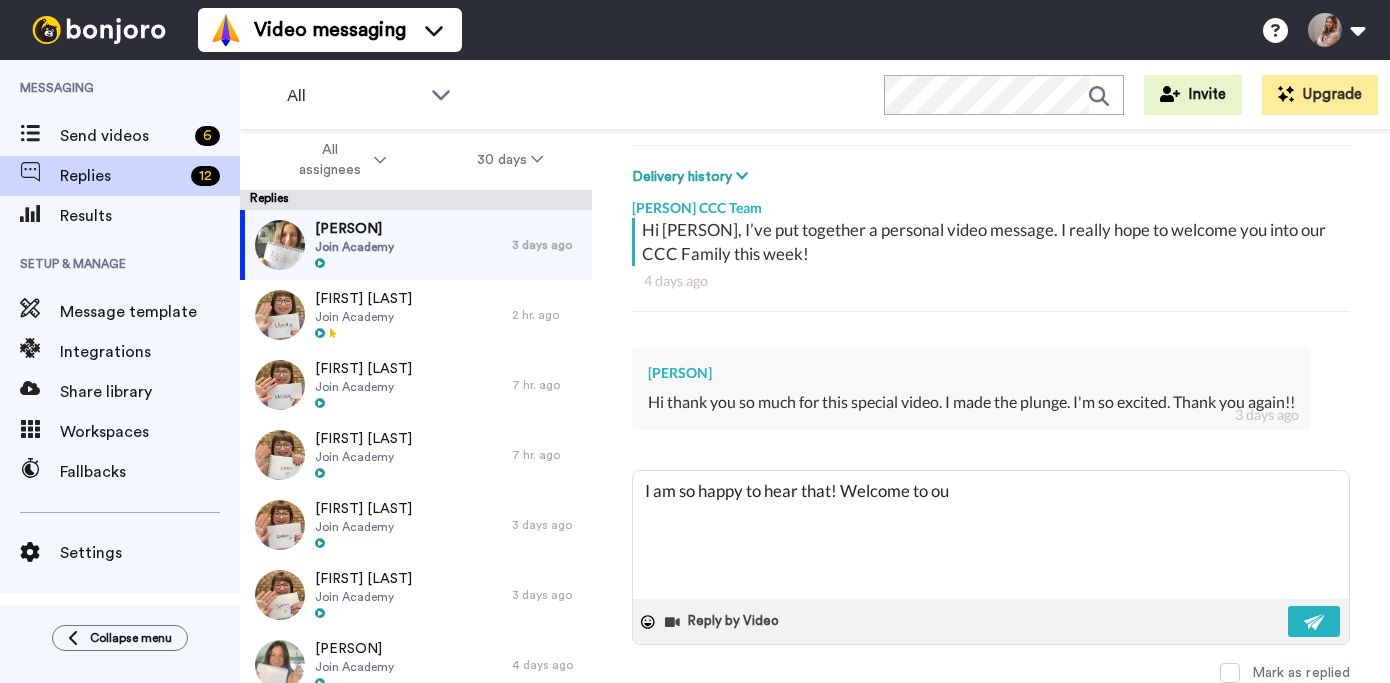 type on "x" 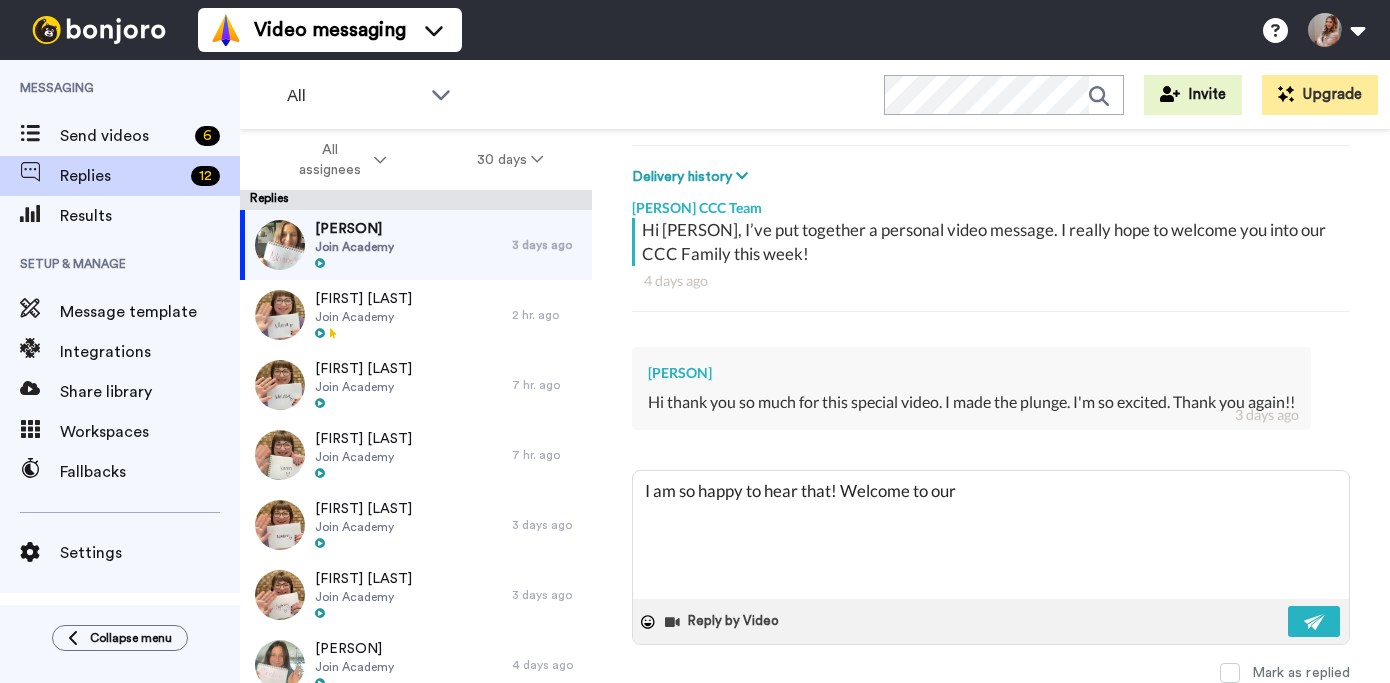 type on "x" 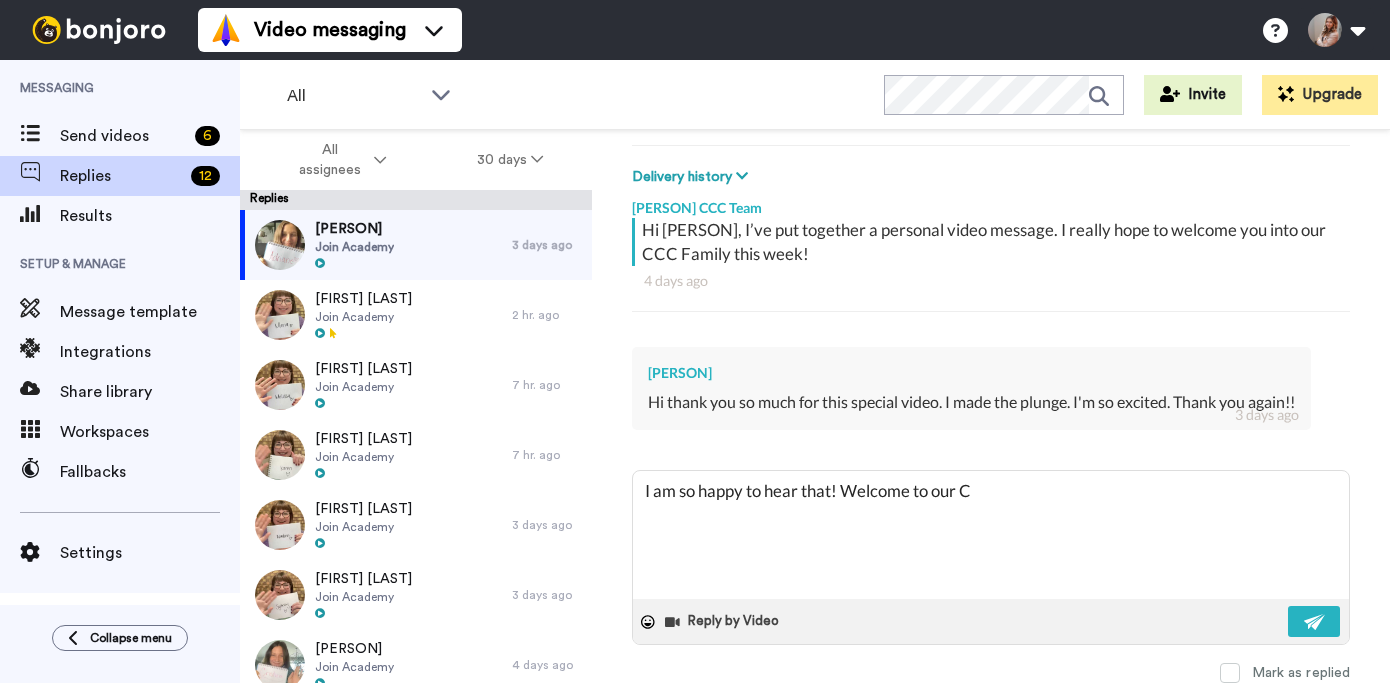 type on "x" 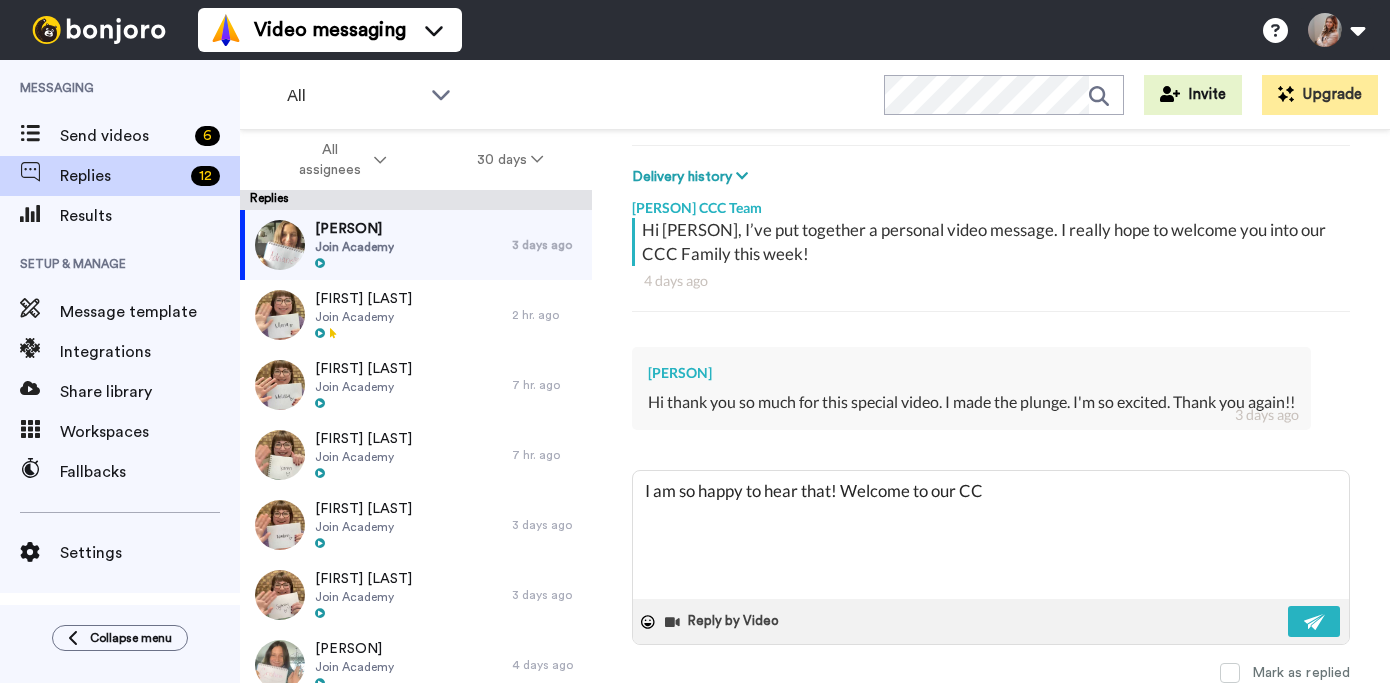 type on "x" 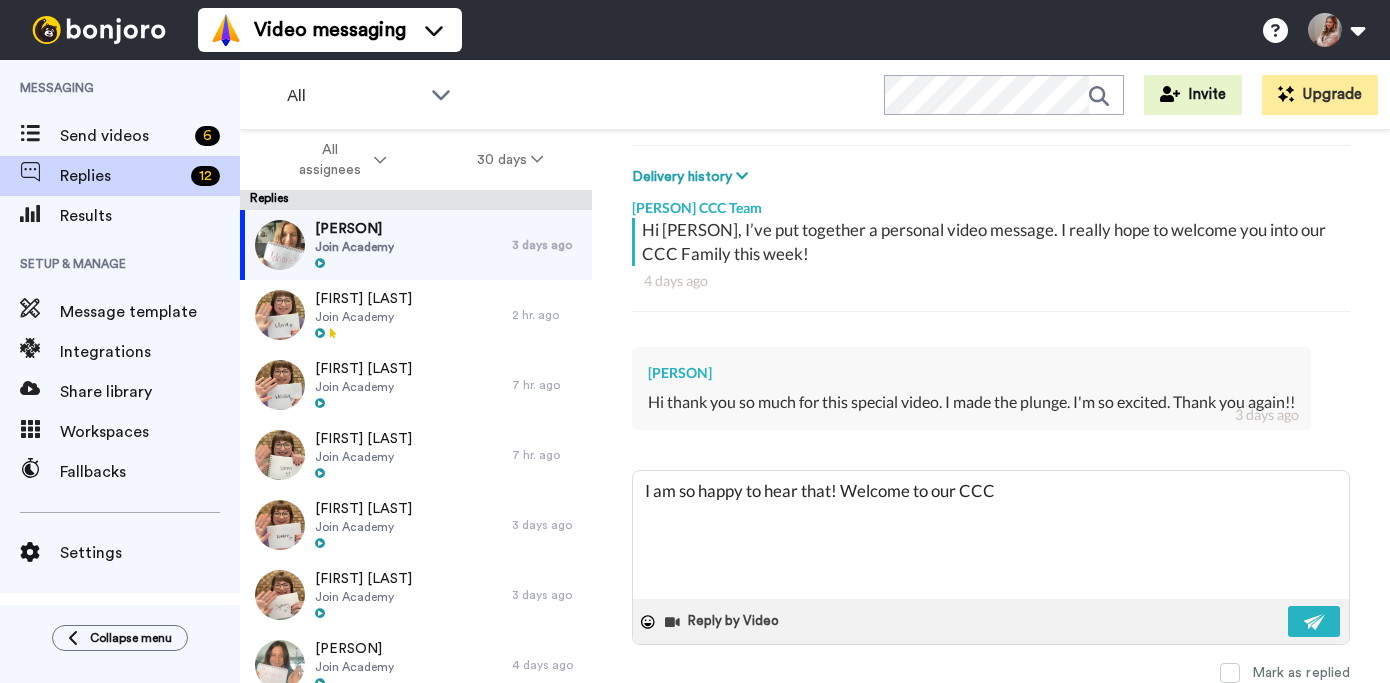 type on "x" 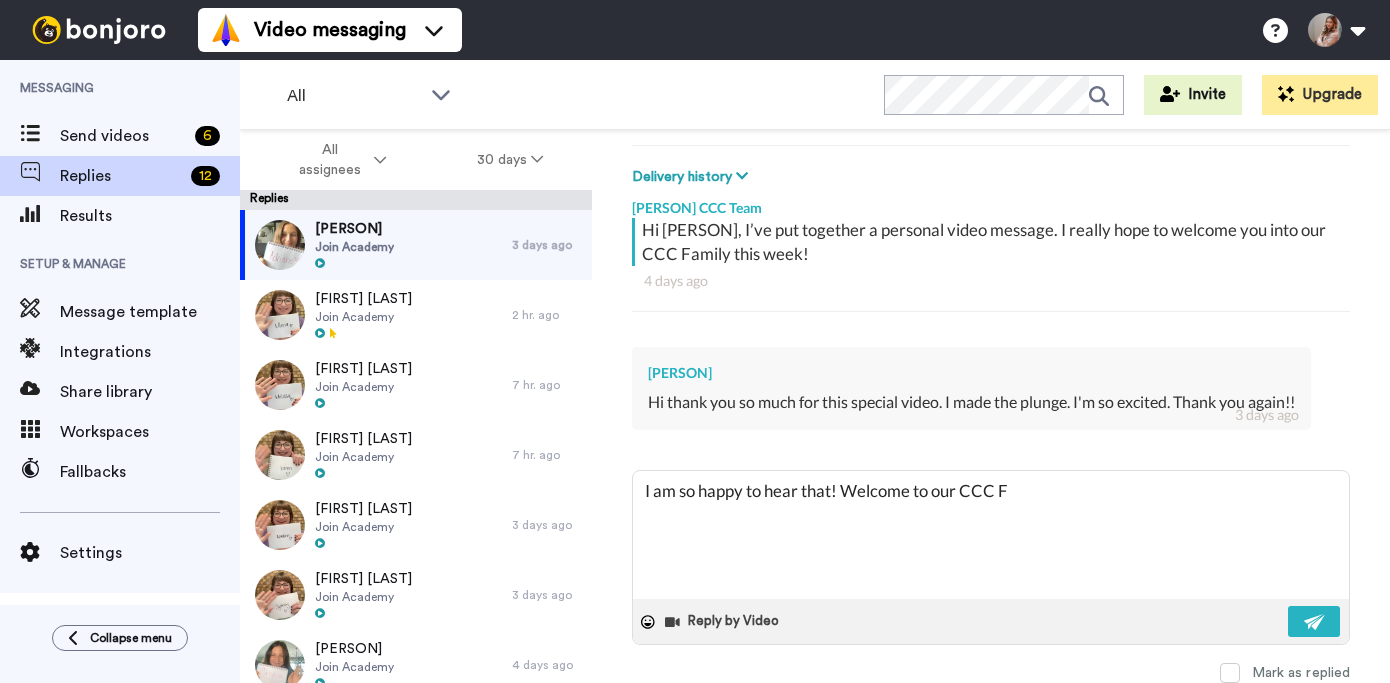 type on "x" 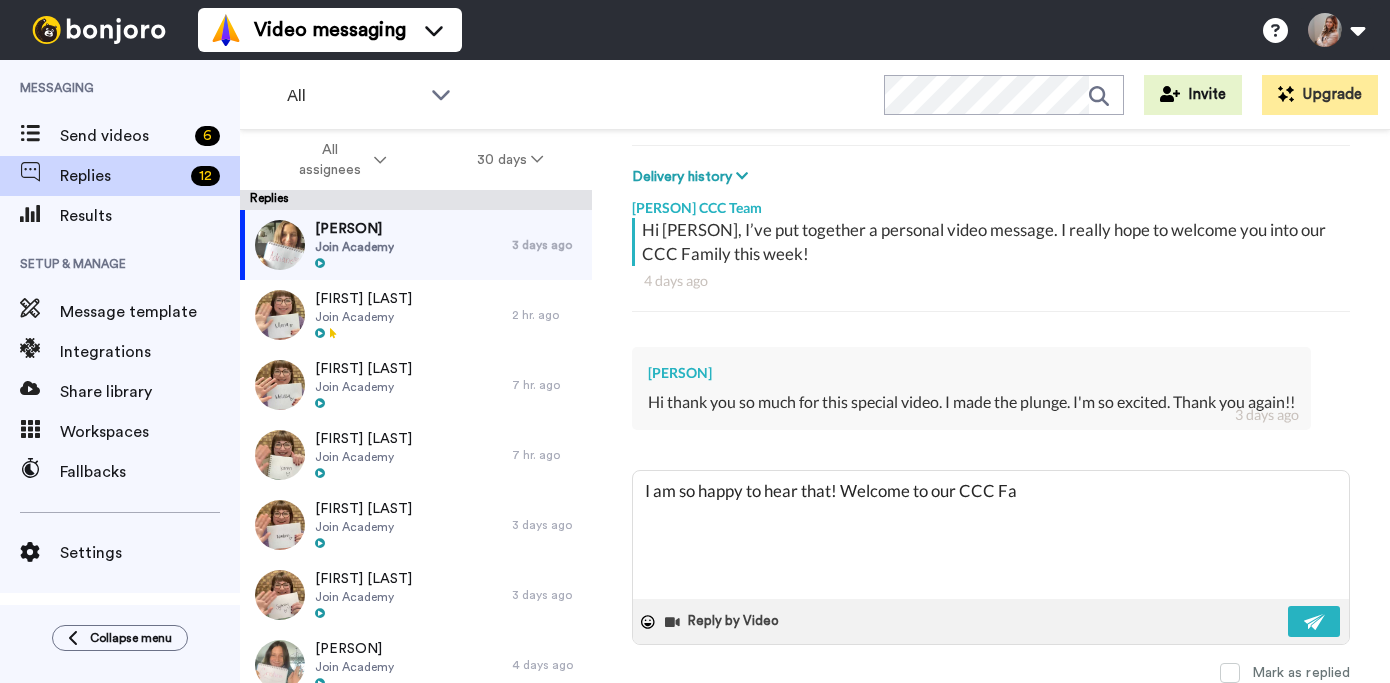 type on "I am so happy to hear that! Welcome to our CCC Fam" 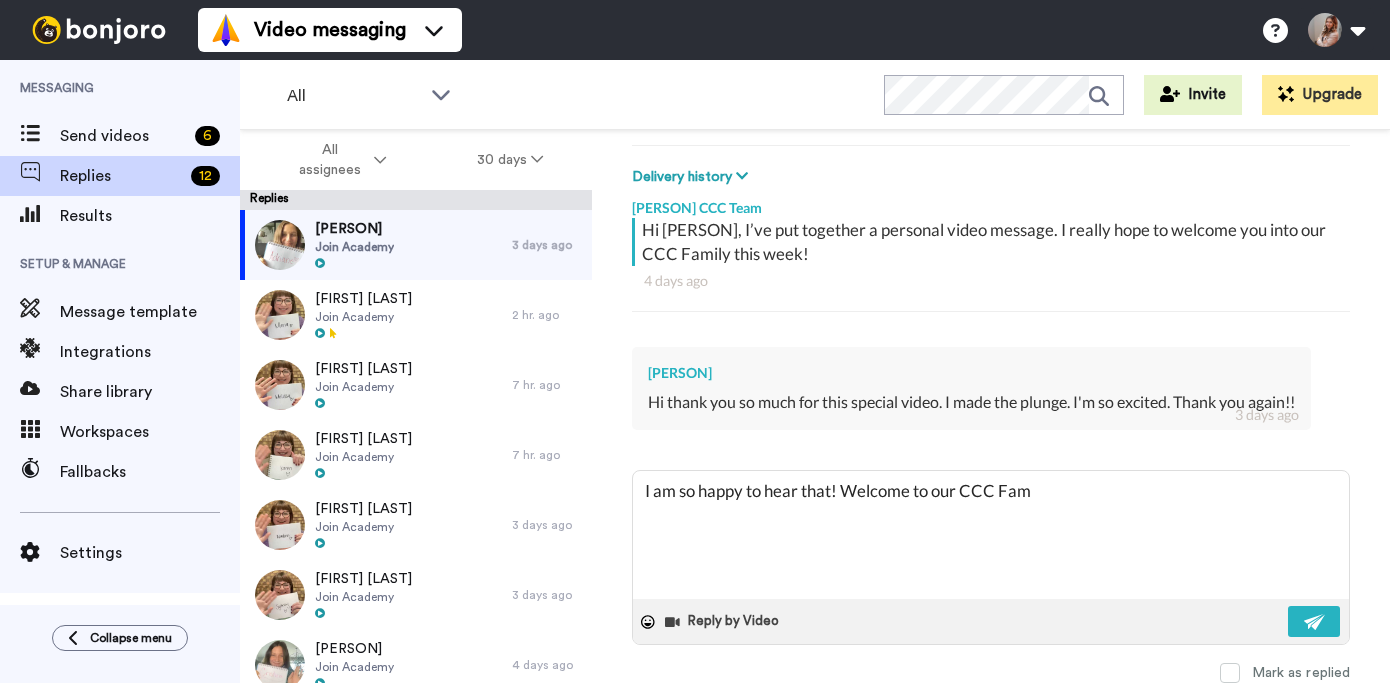 type on "x" 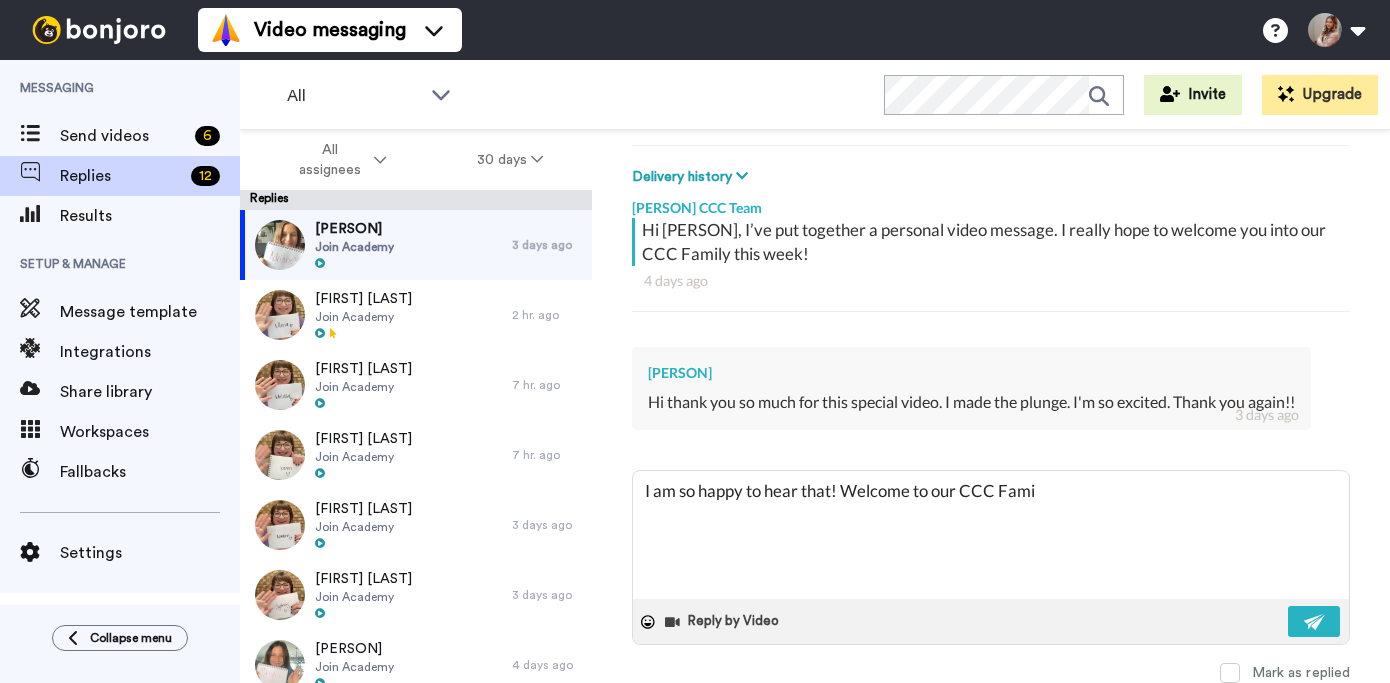 type on "x" 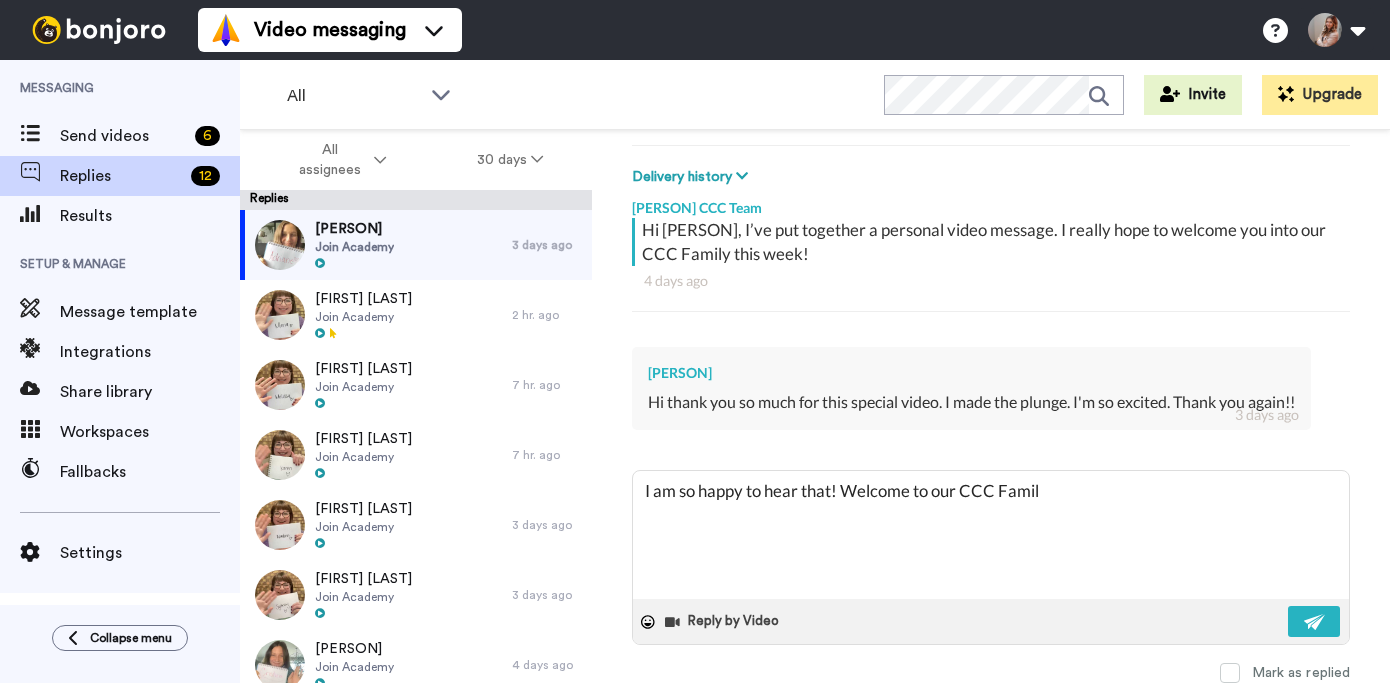 type on "x" 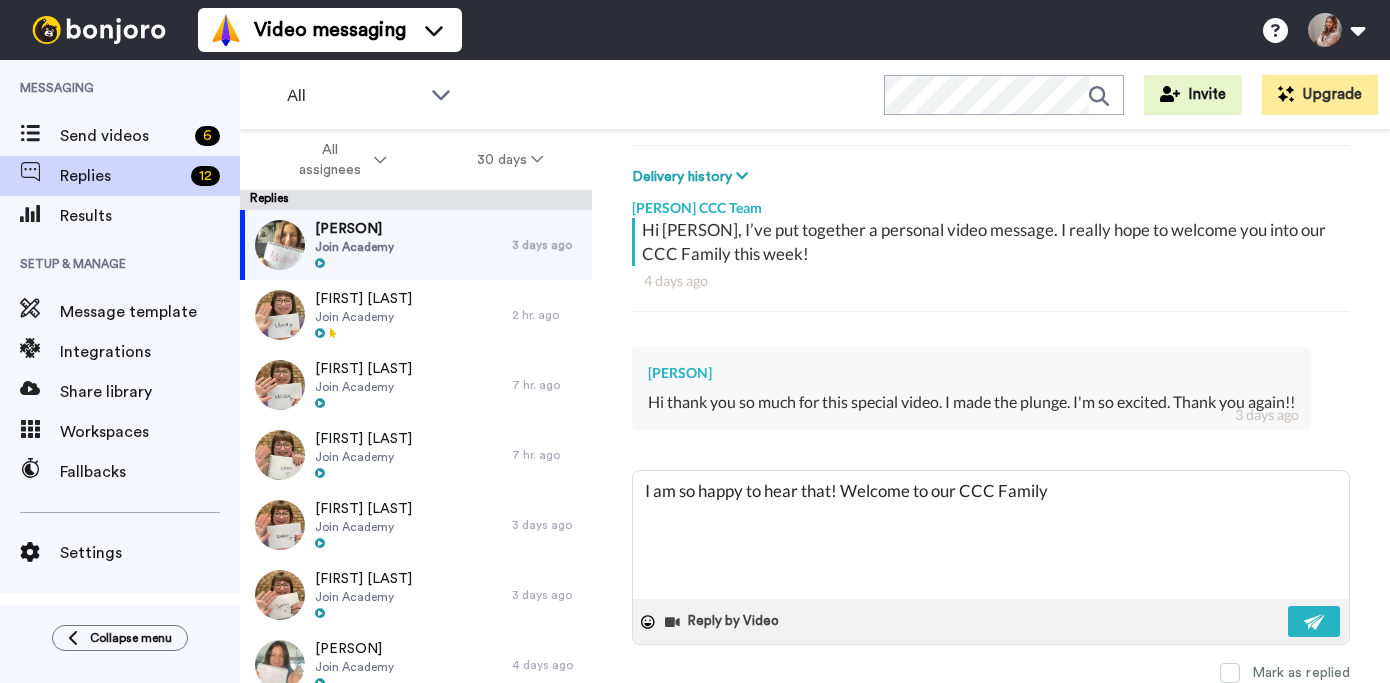 type on "x" 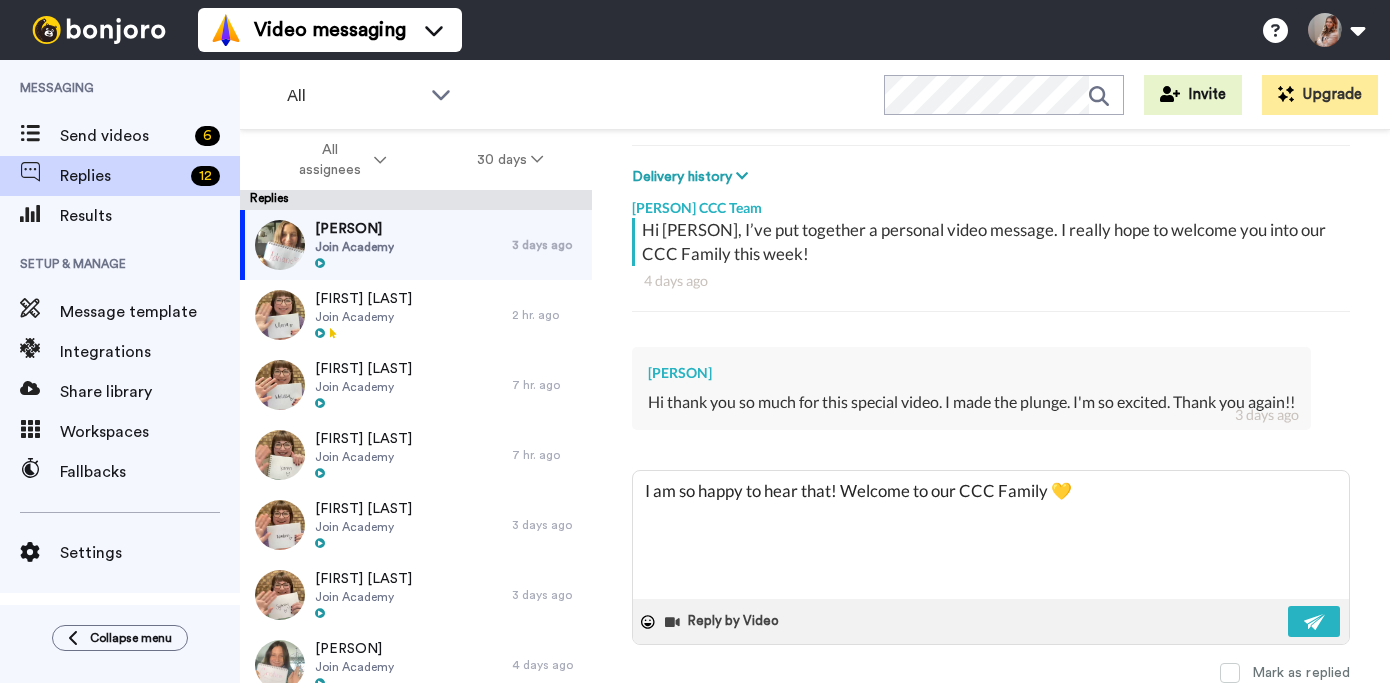 type on "x" 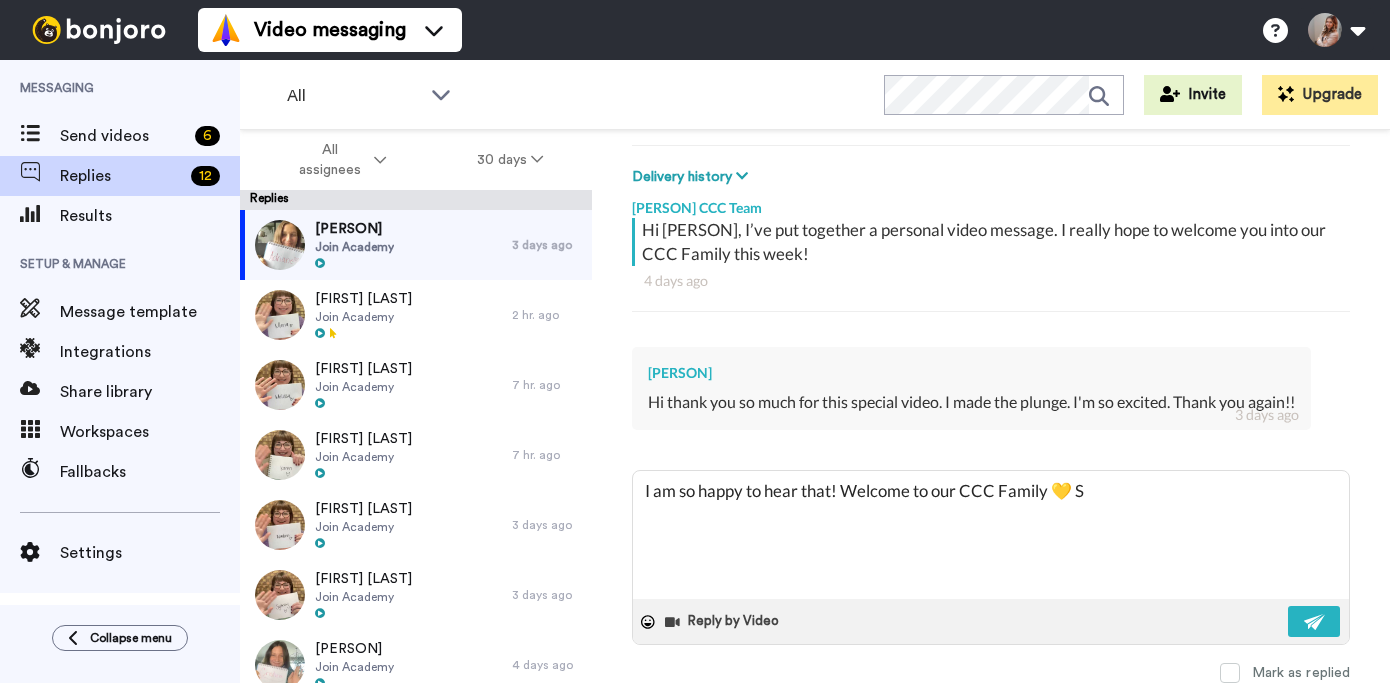 type on "x" 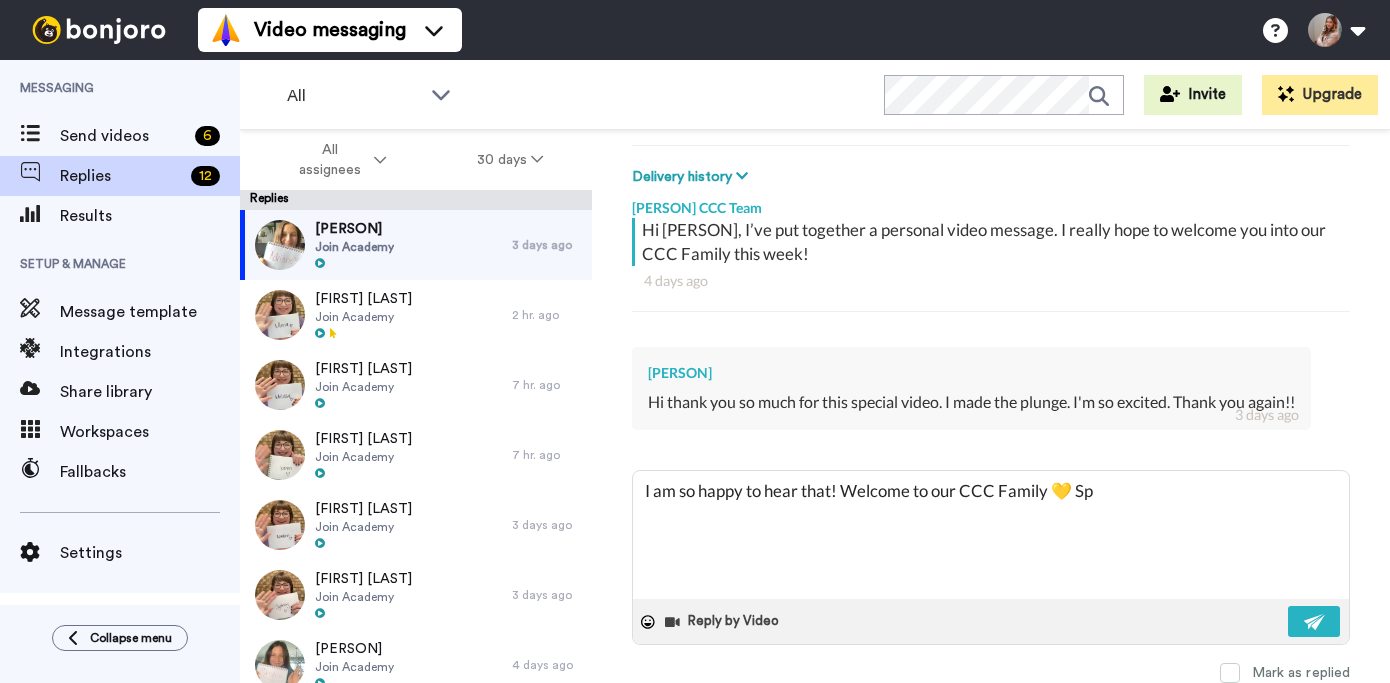 type on "x" 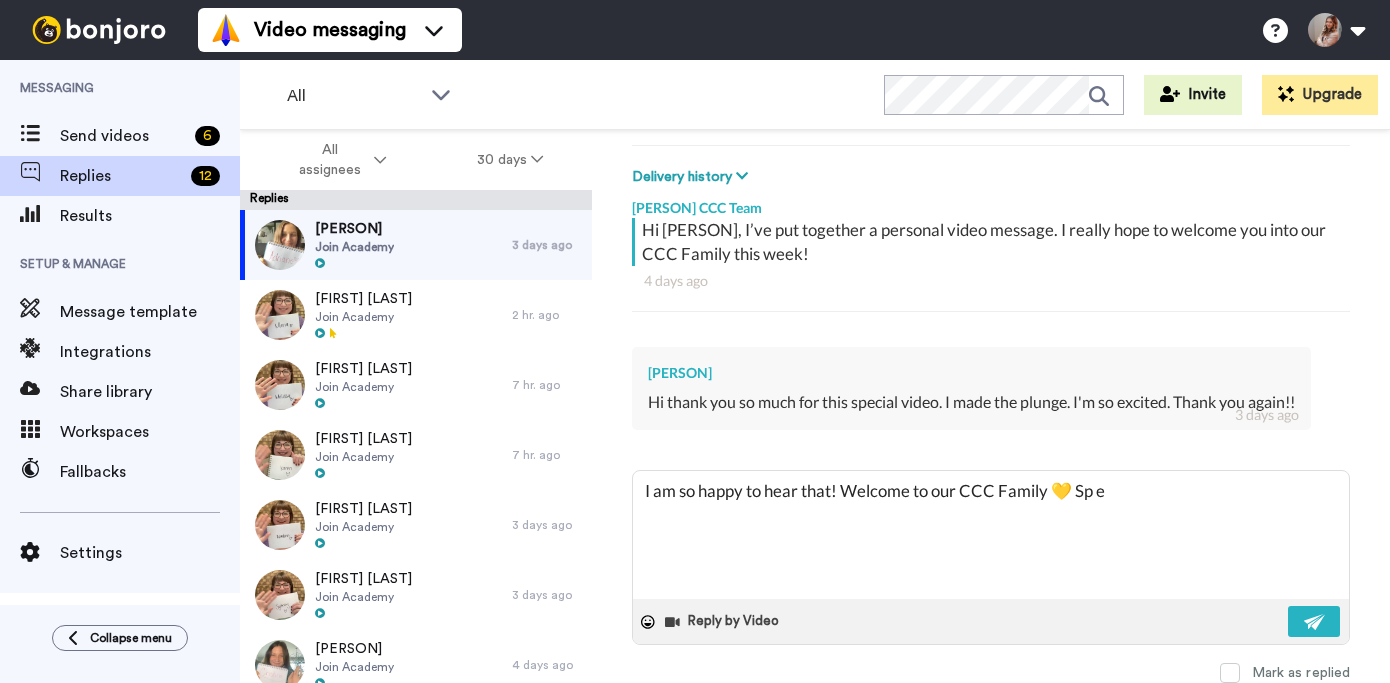 type on "x" 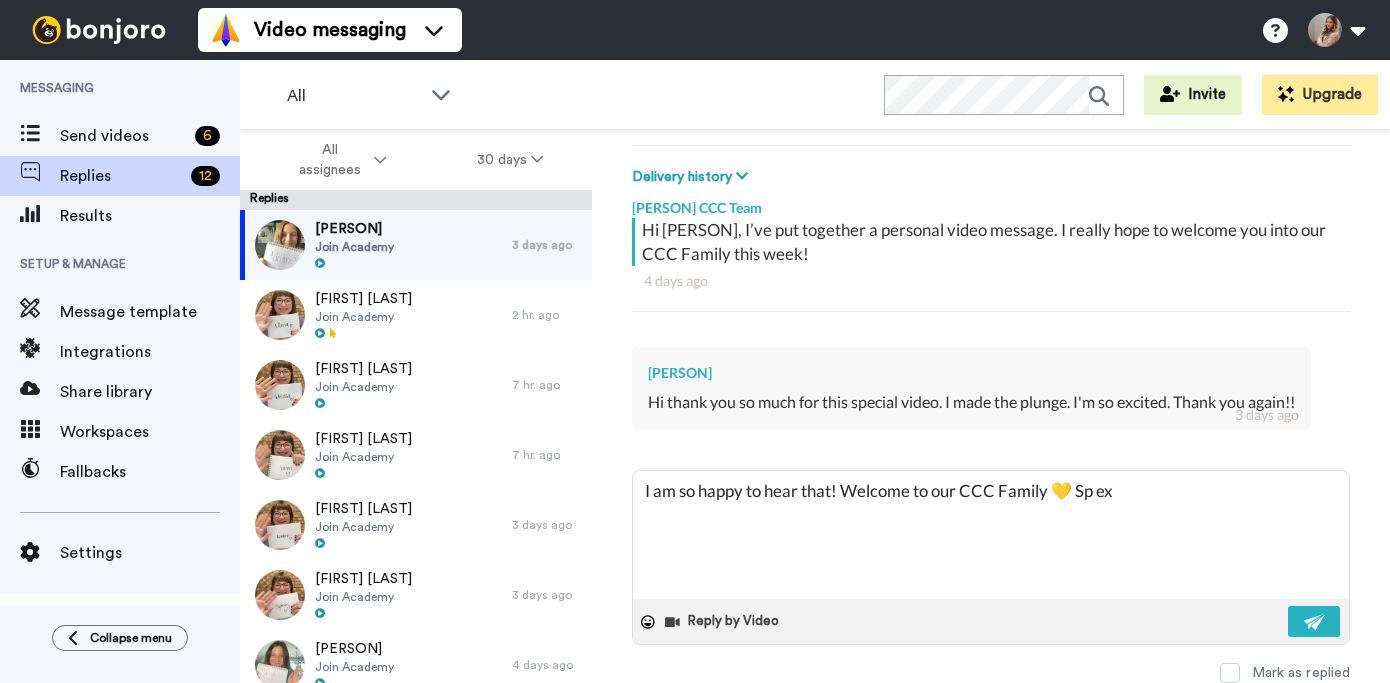 type on "x" 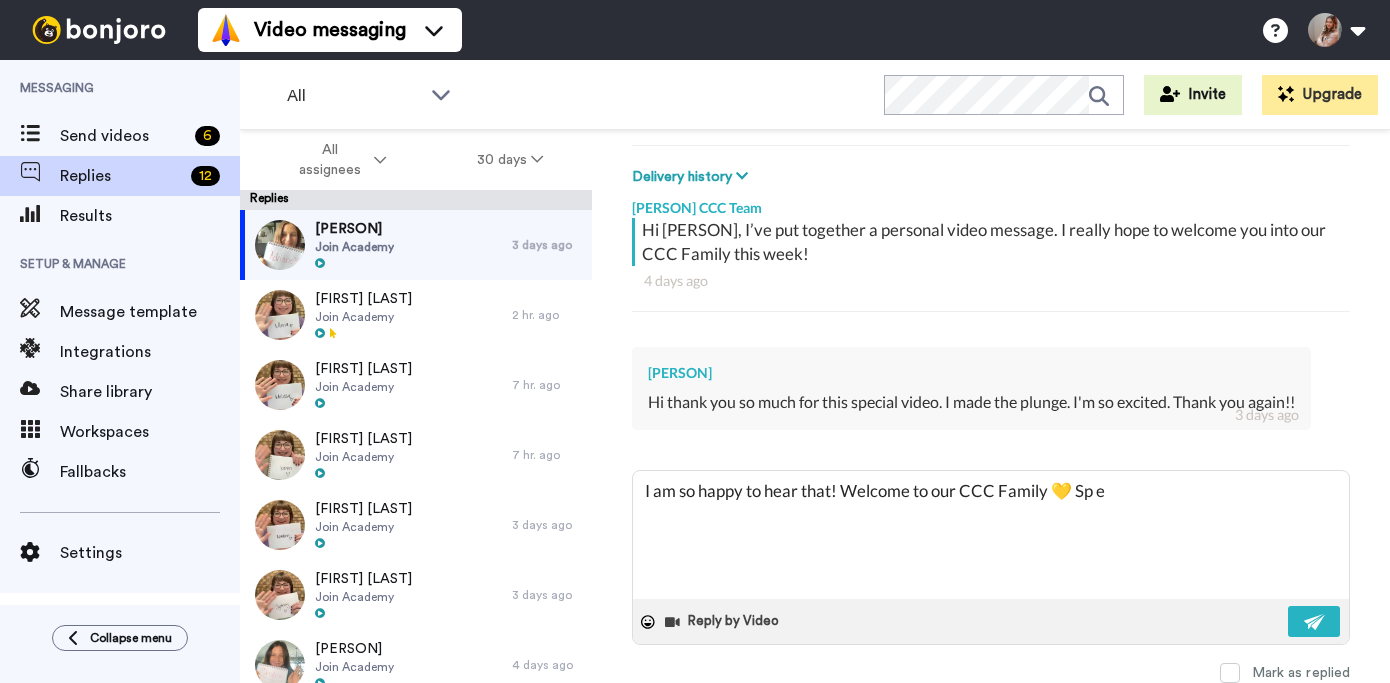 type on "x" 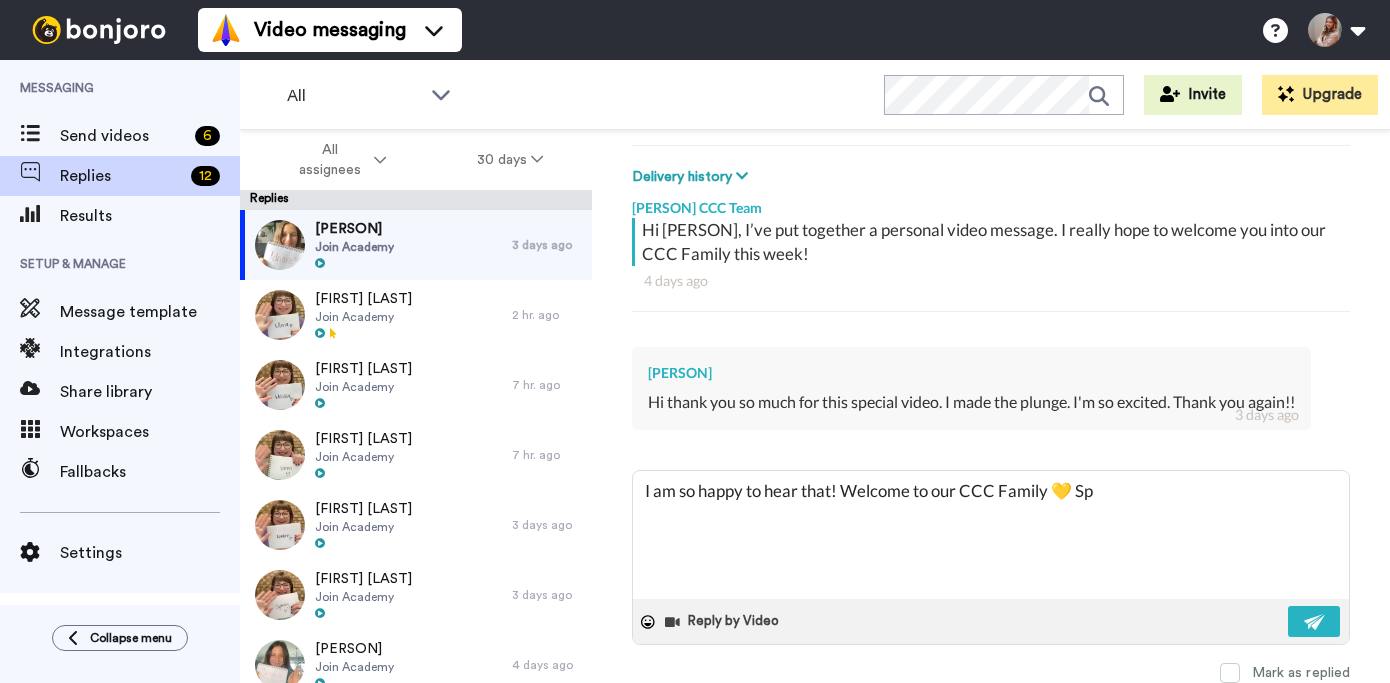 type on "x" 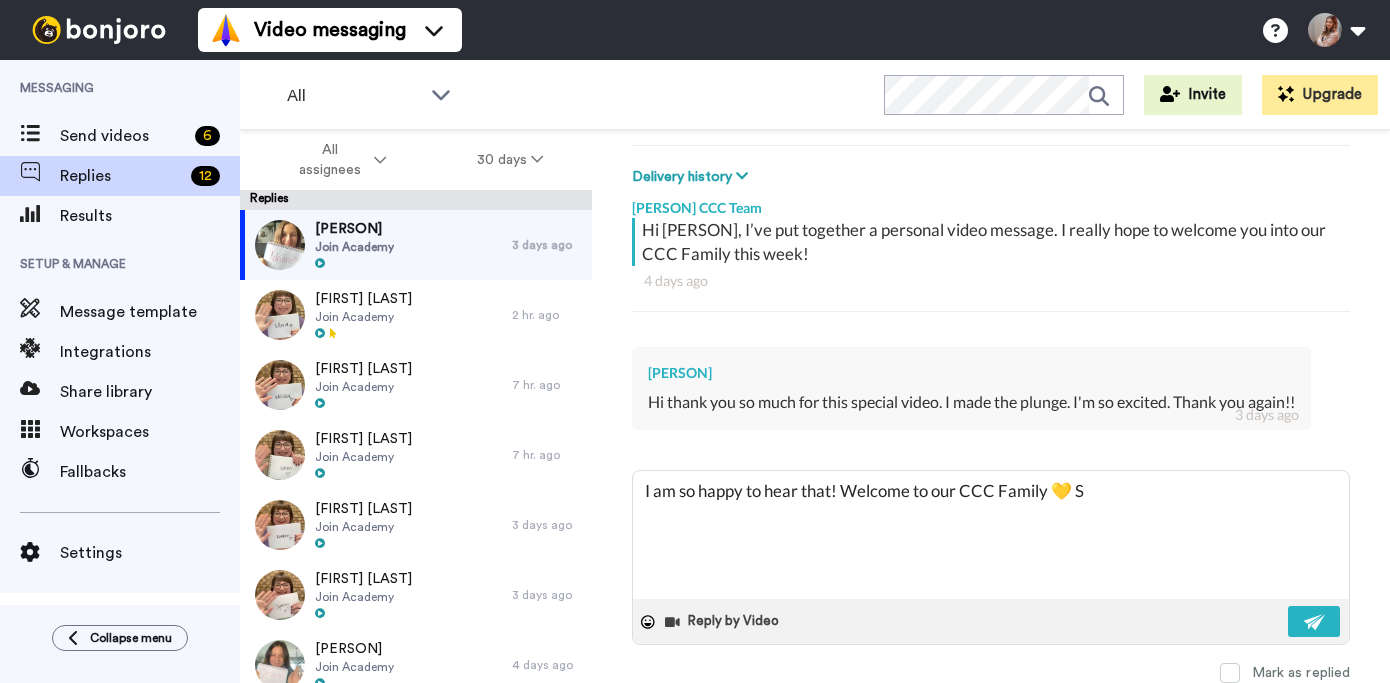 type on "x" 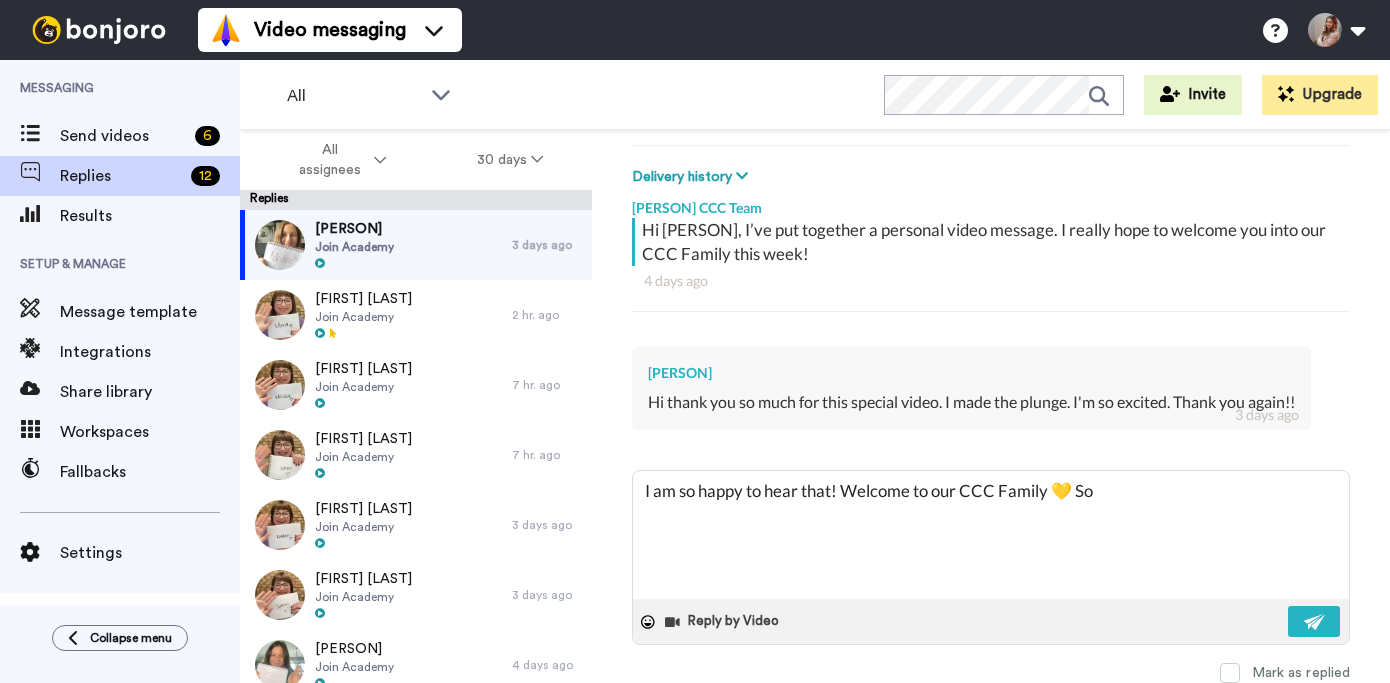 type on "x" 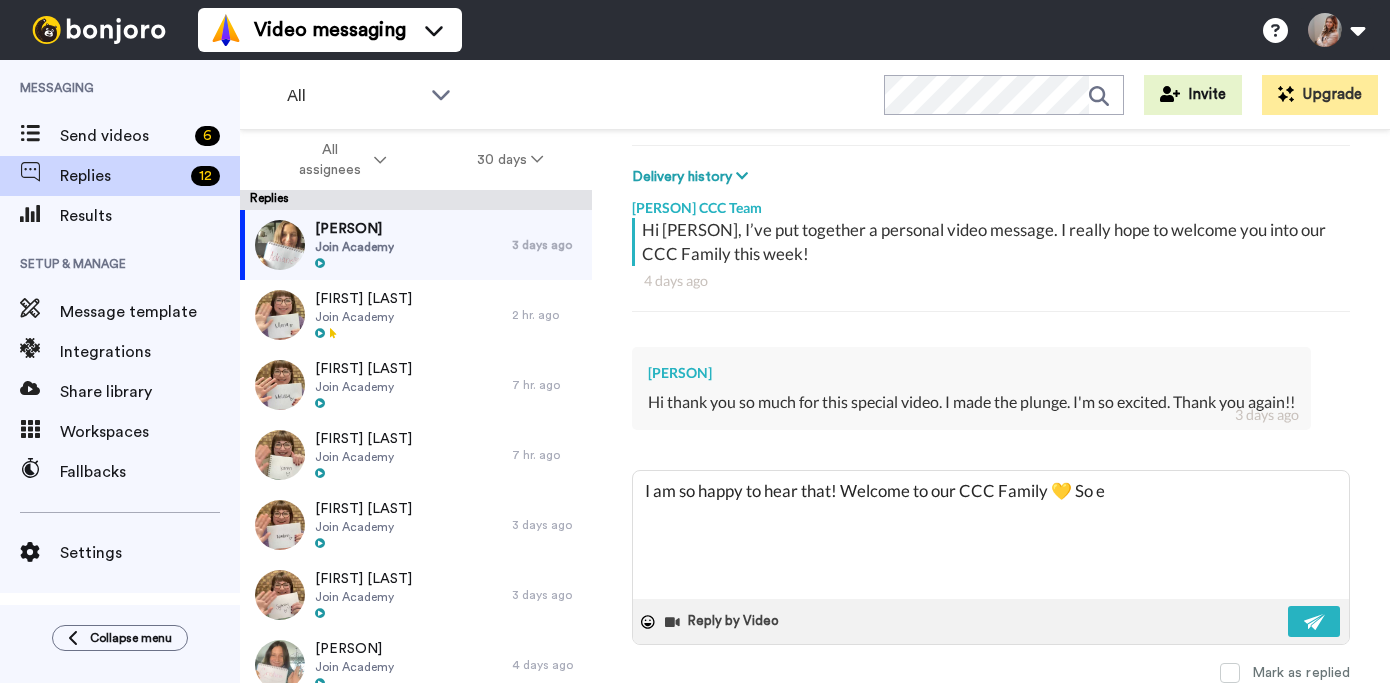 type on "x" 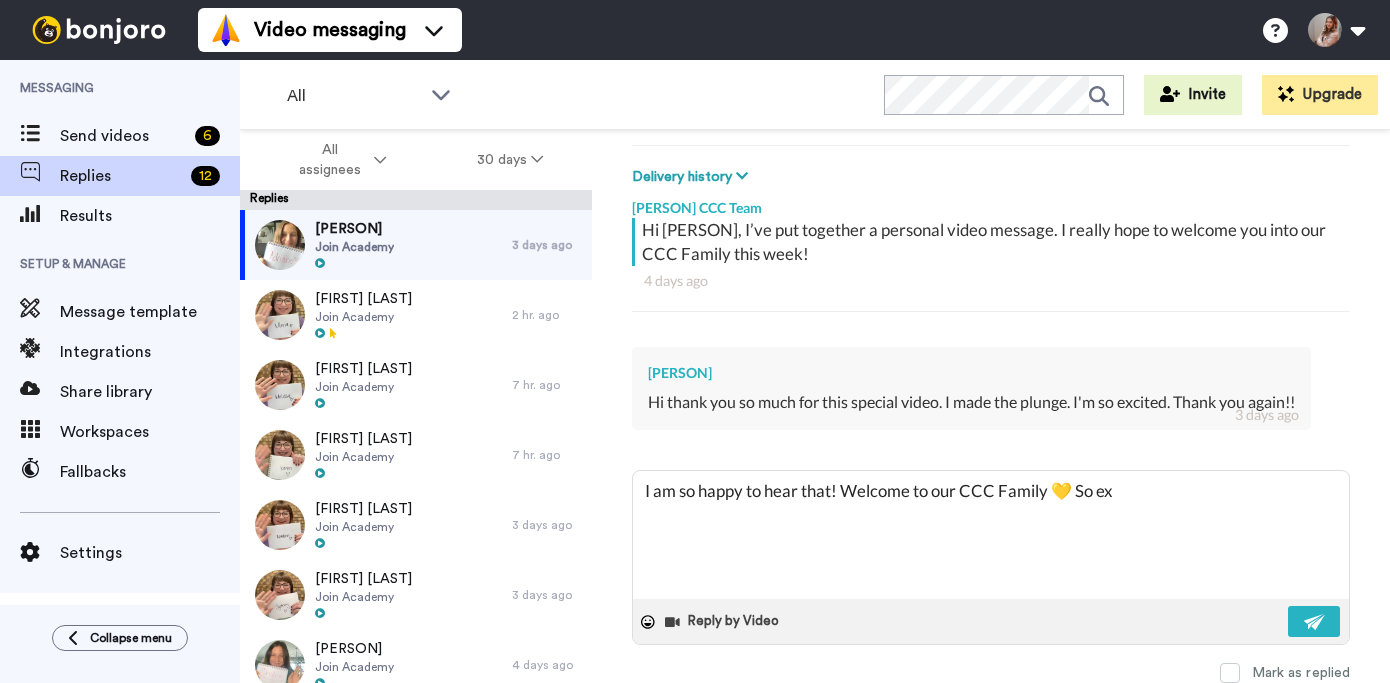 type on "x" 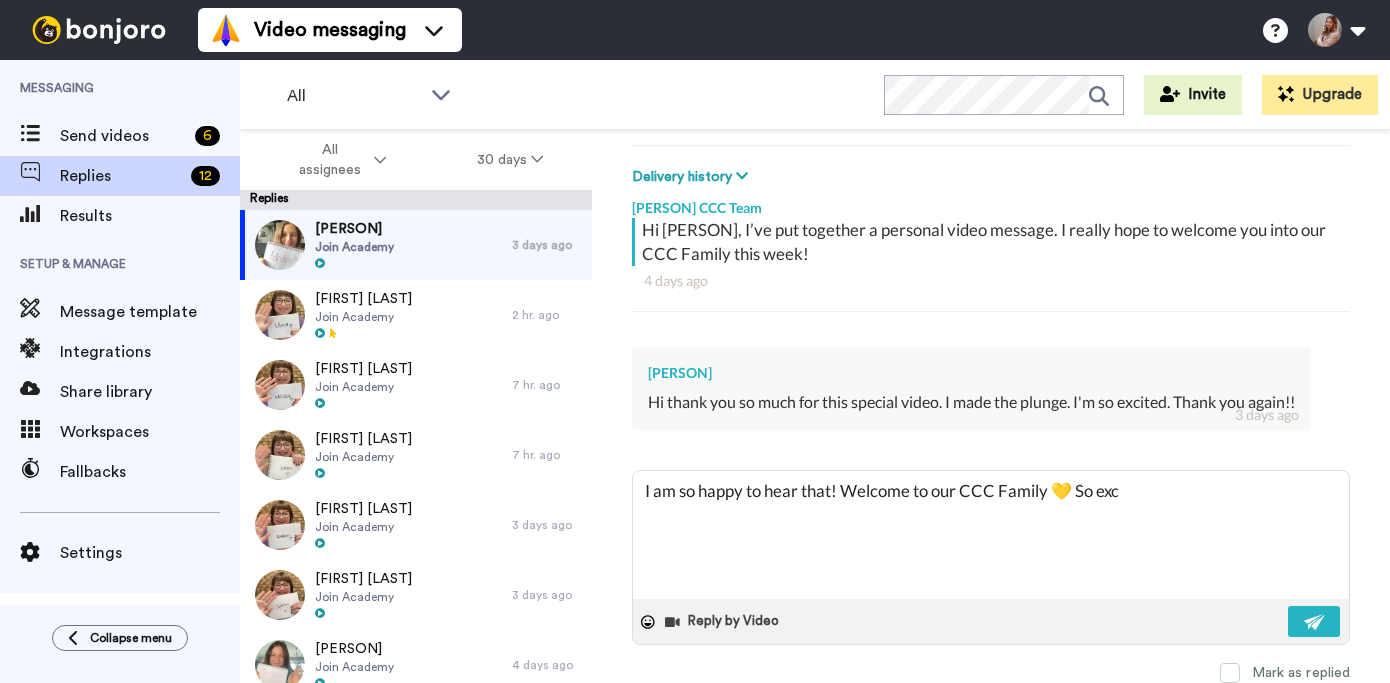 type on "x" 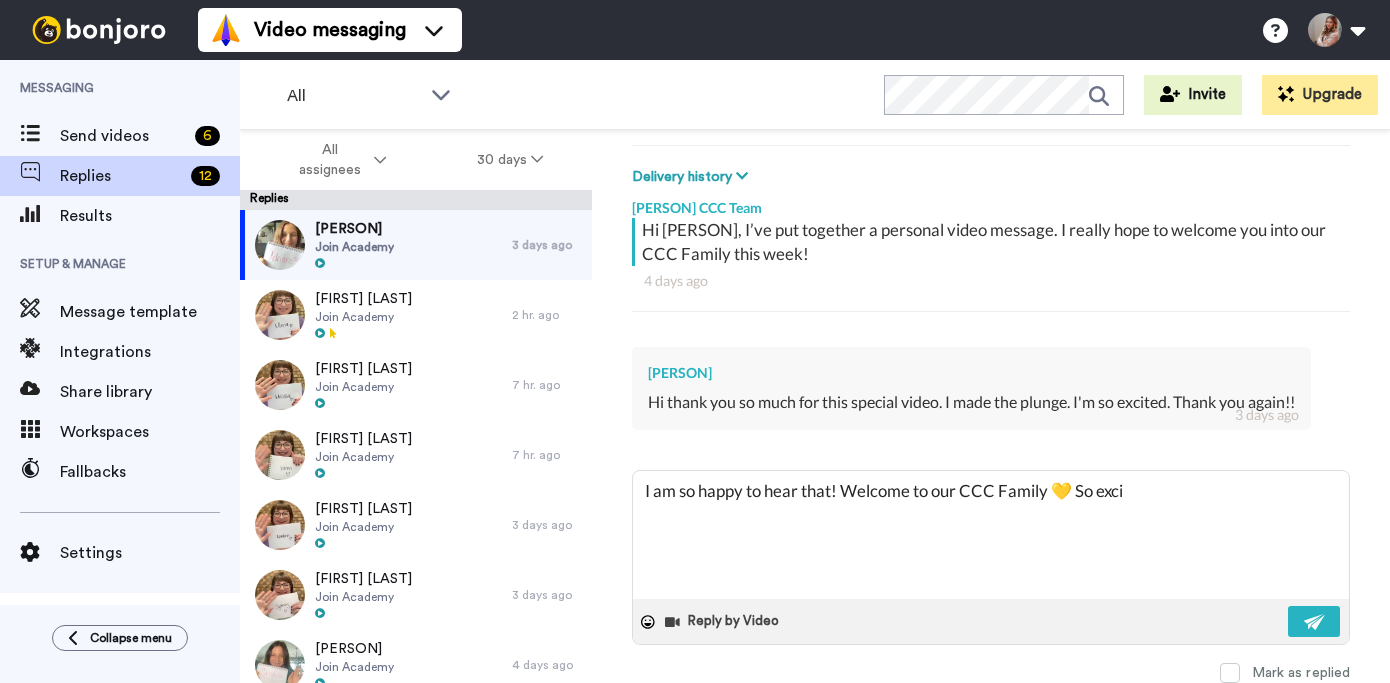 type on "x" 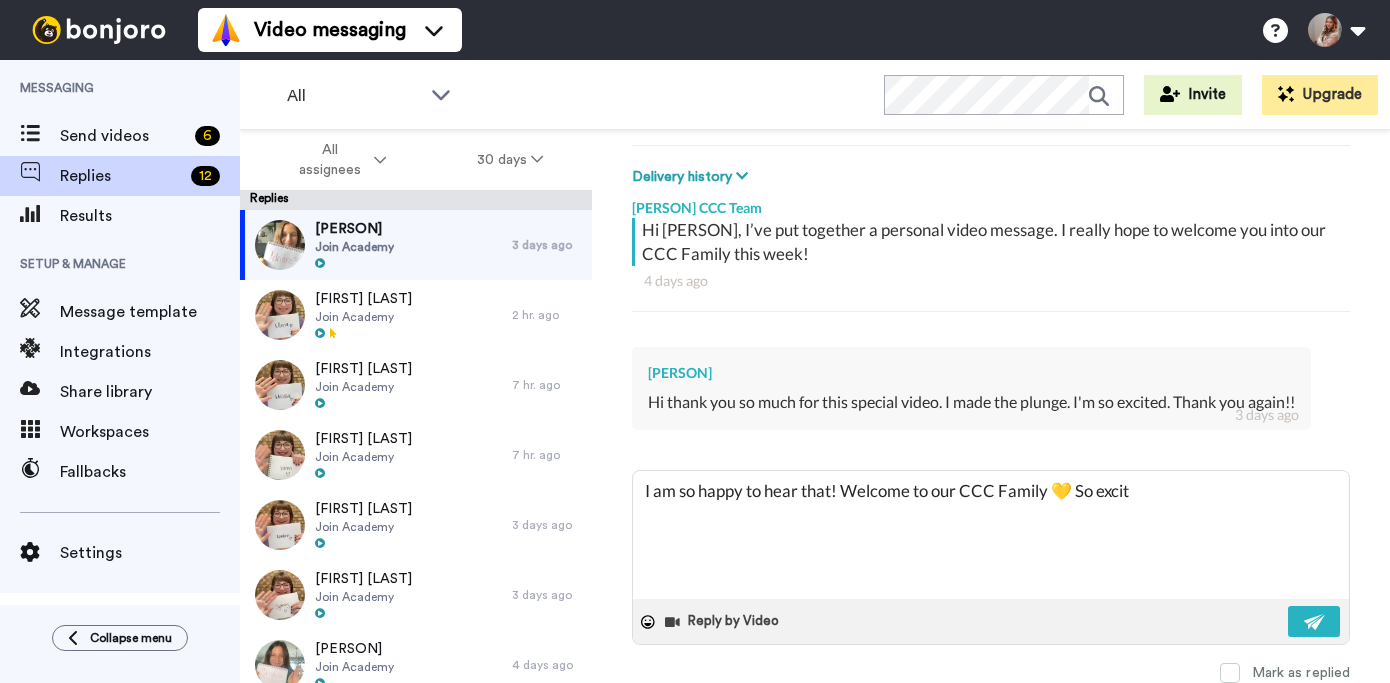 type on "x" 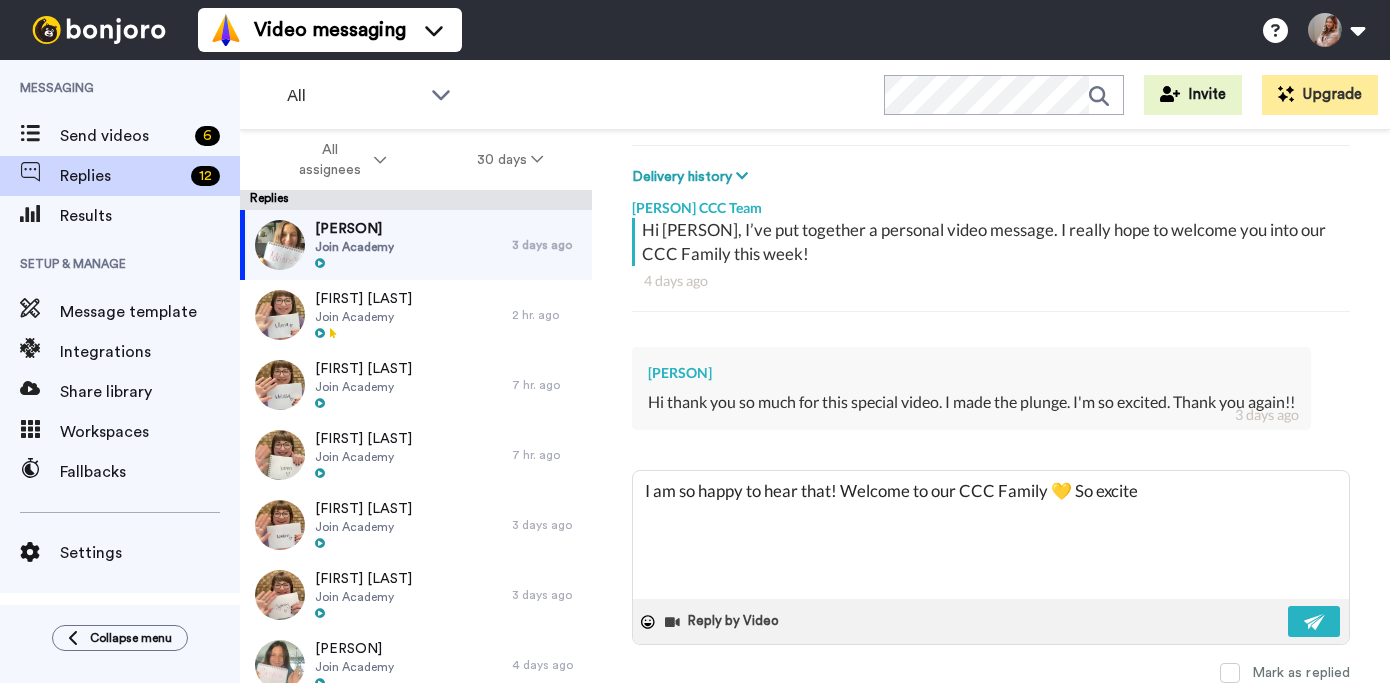 type on "x" 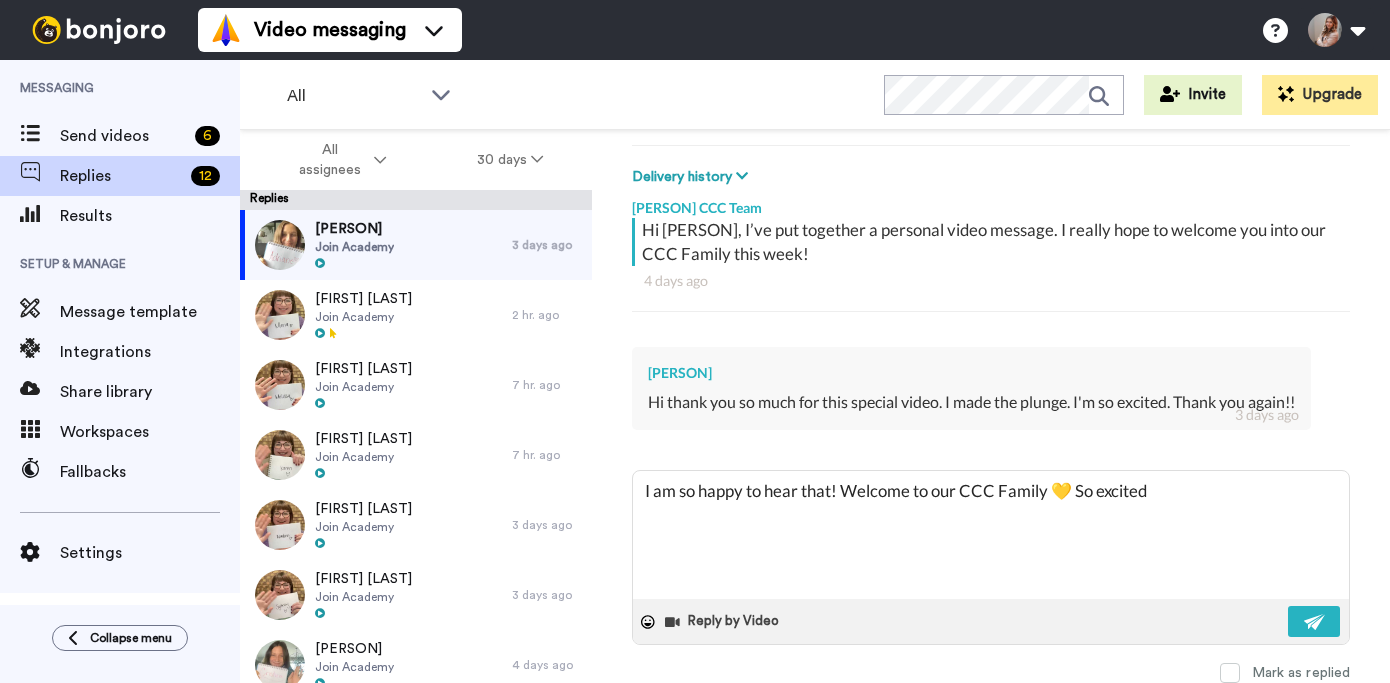 type on "x" 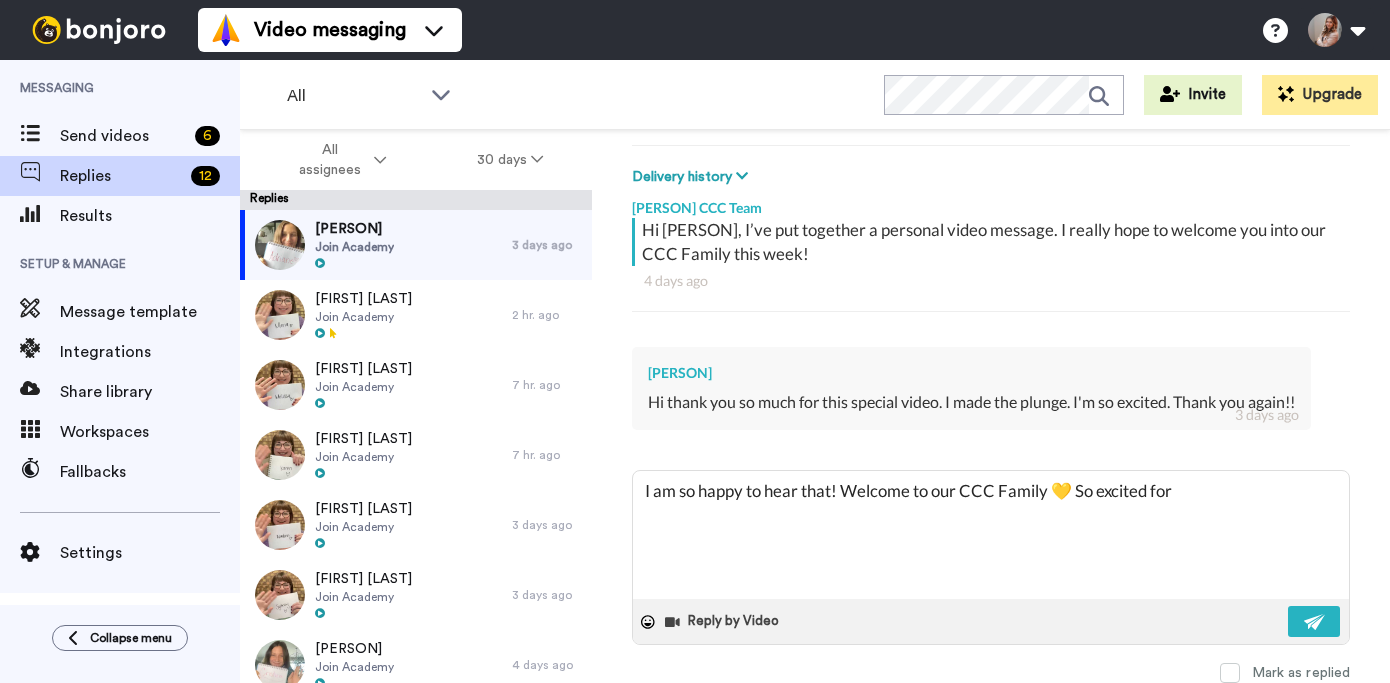 type on "x" 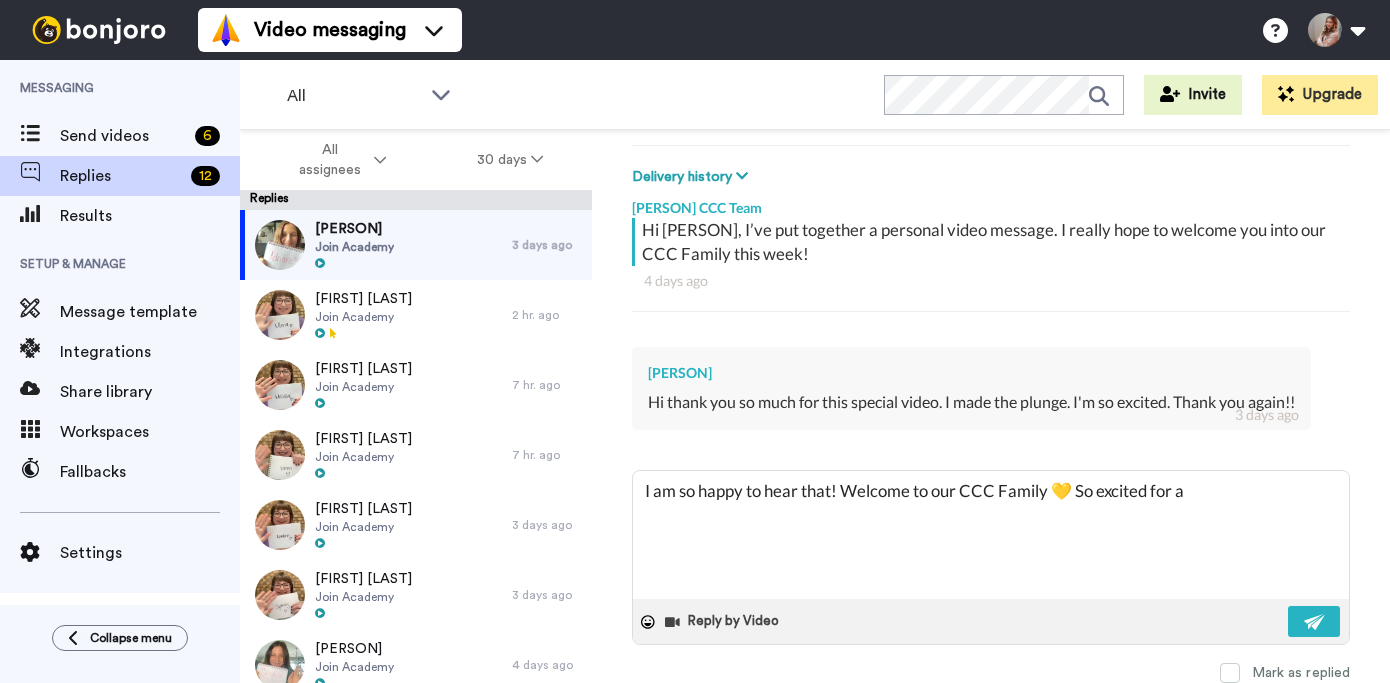 type on "x" 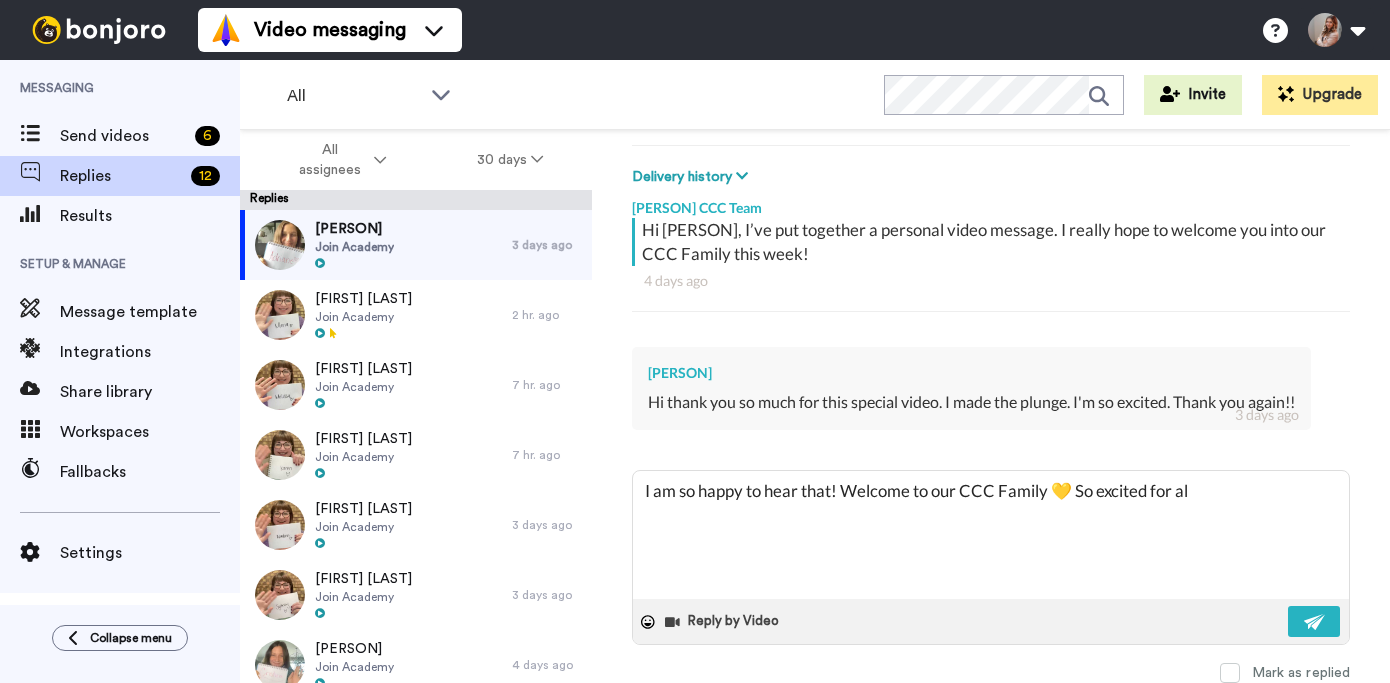 type on "x" 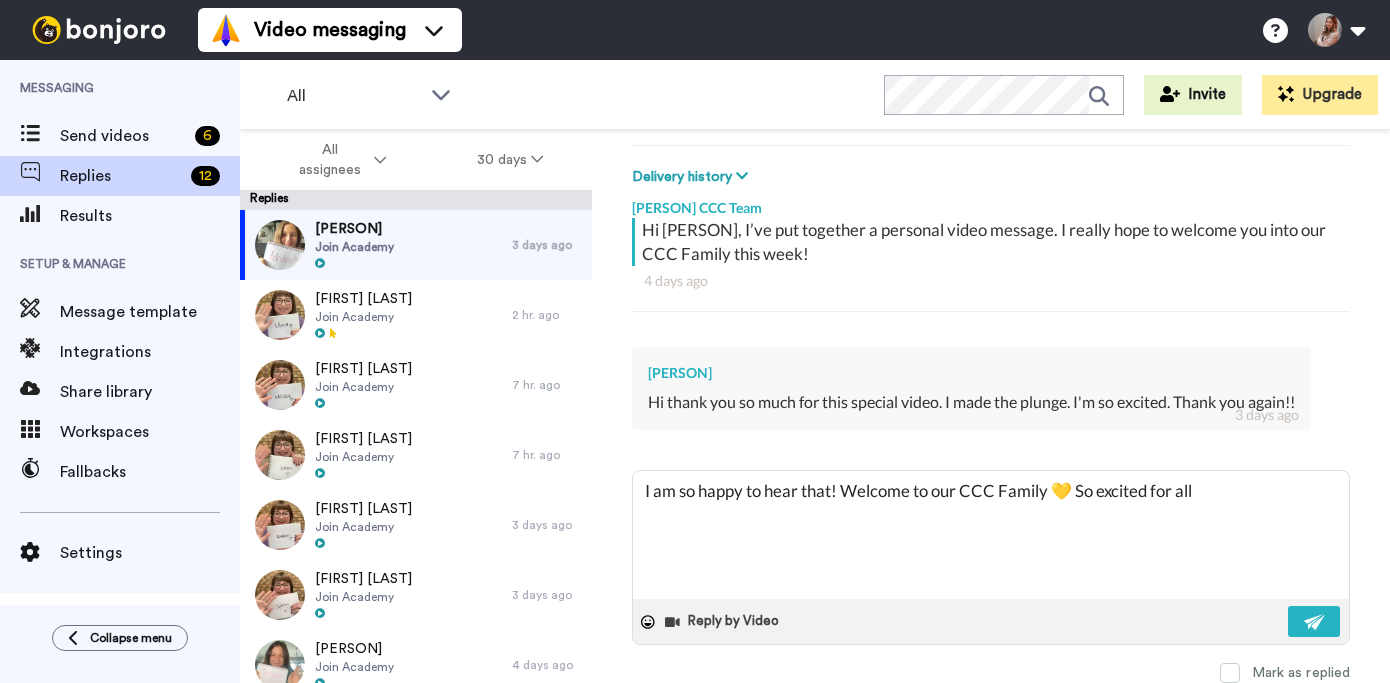 type on "x" 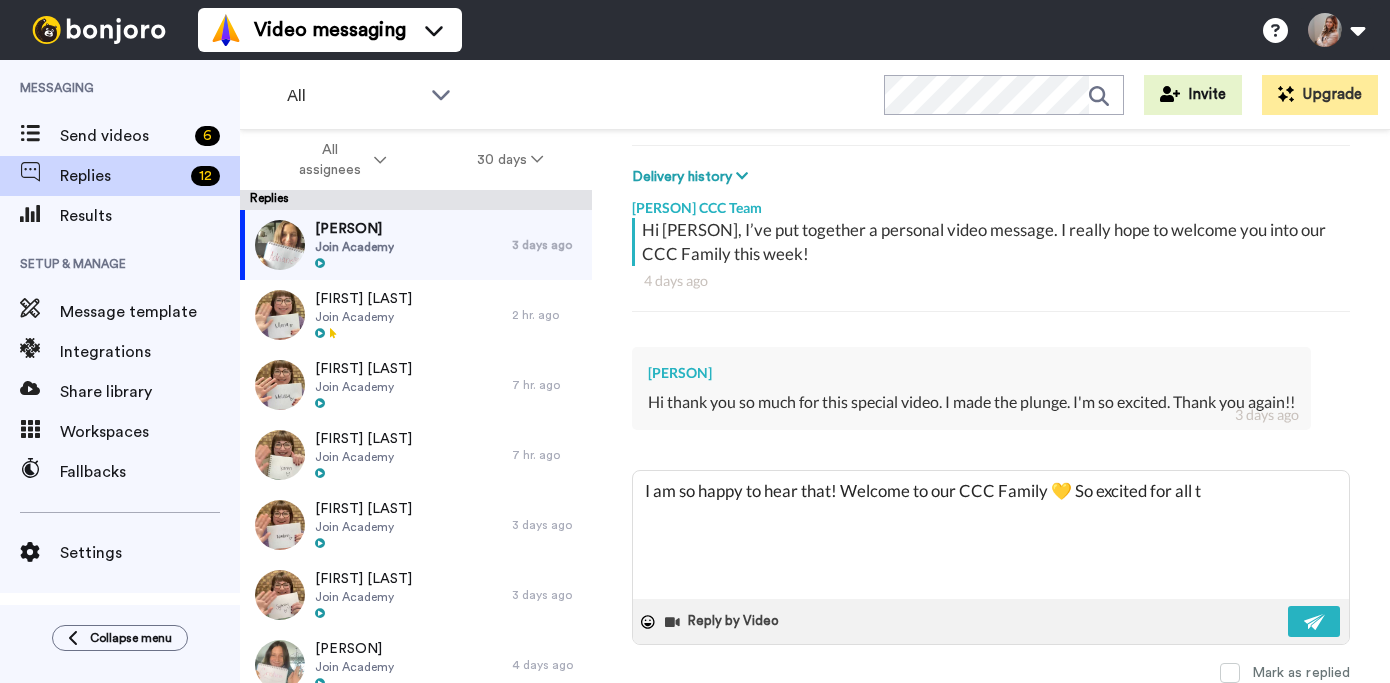 type on "x" 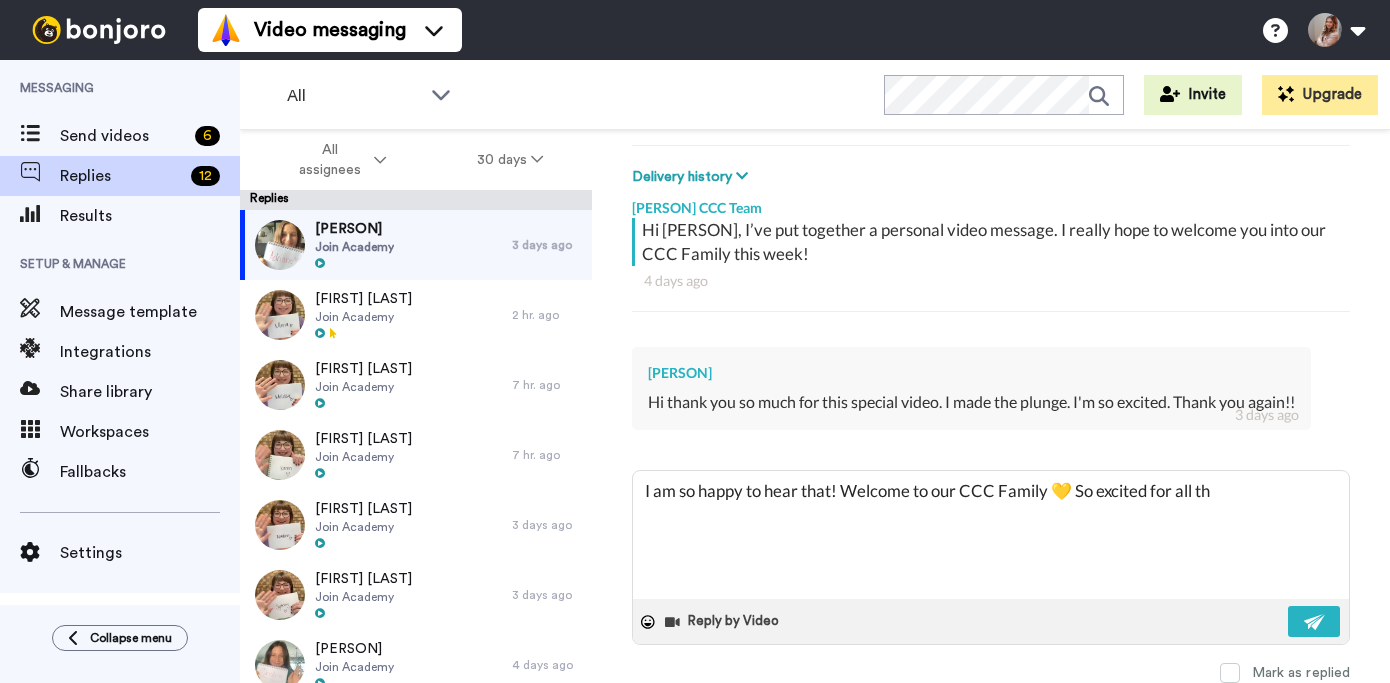 type on "I am so happy to hear that! Welcome to our CCC Family 💛 So excited for all ths" 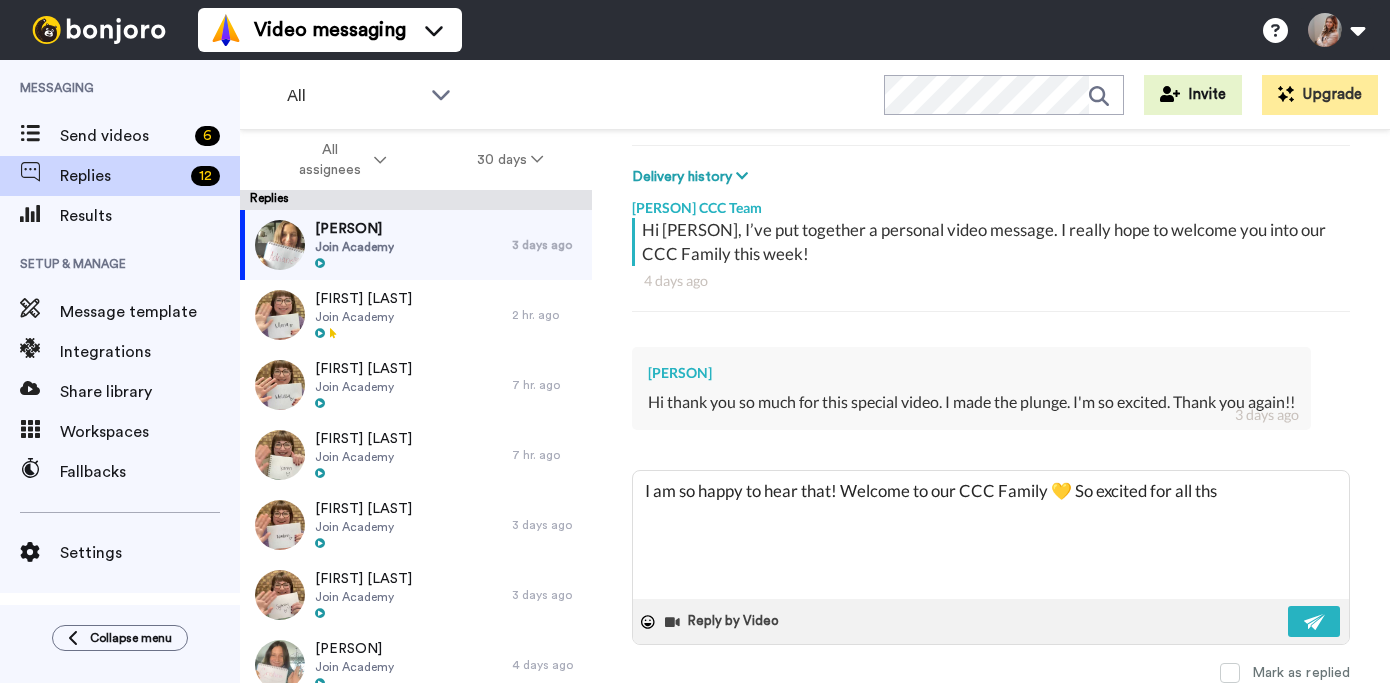 type on "x" 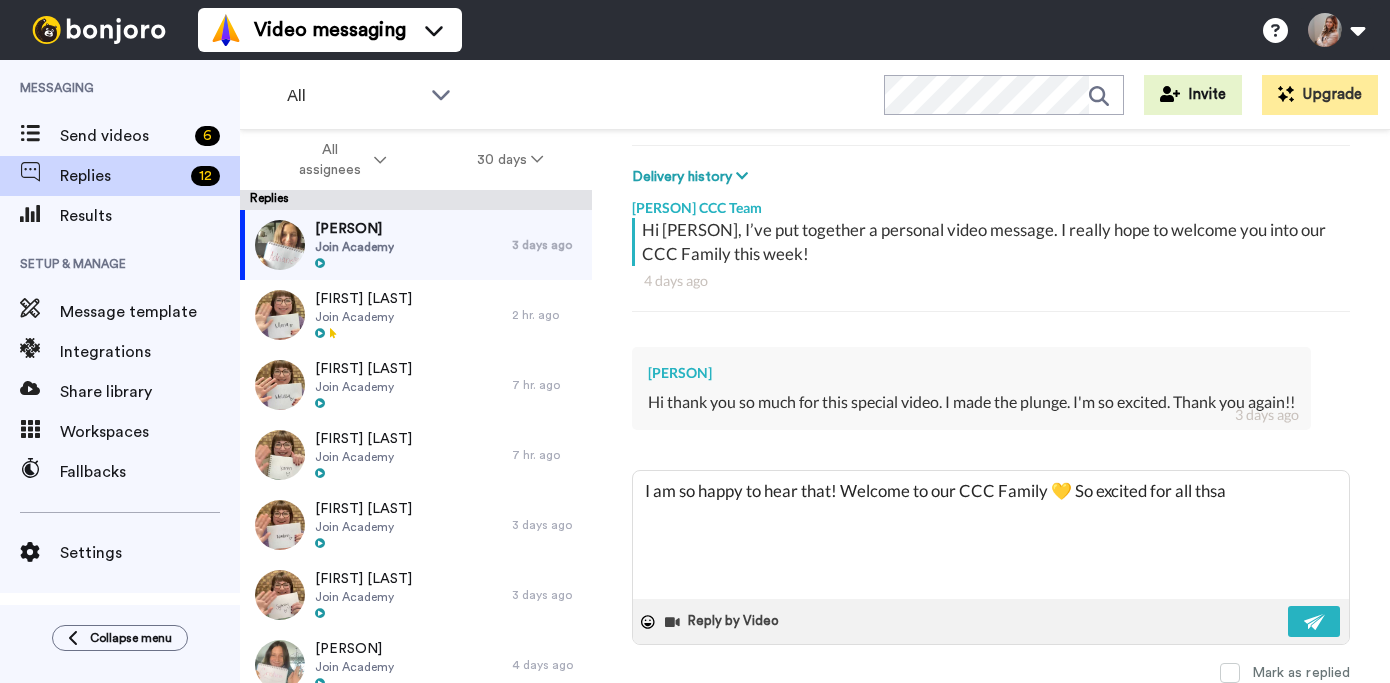 type on "x" 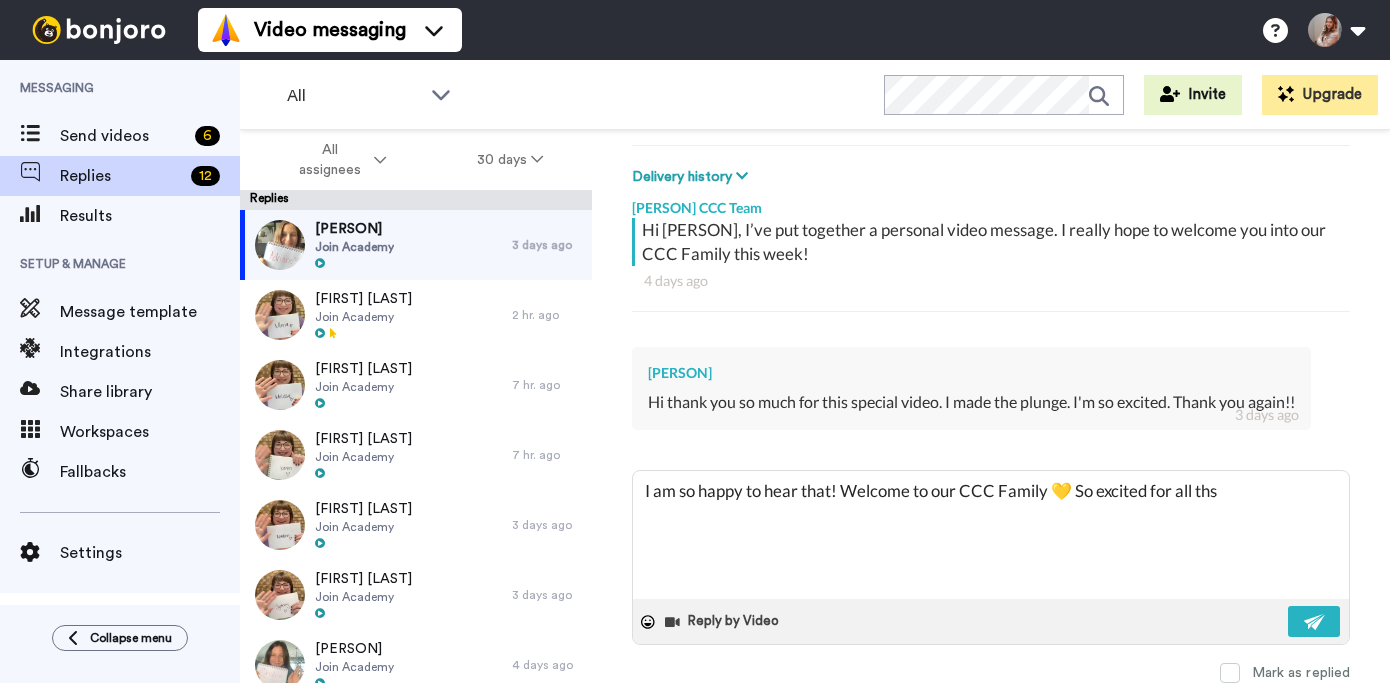 type on "x" 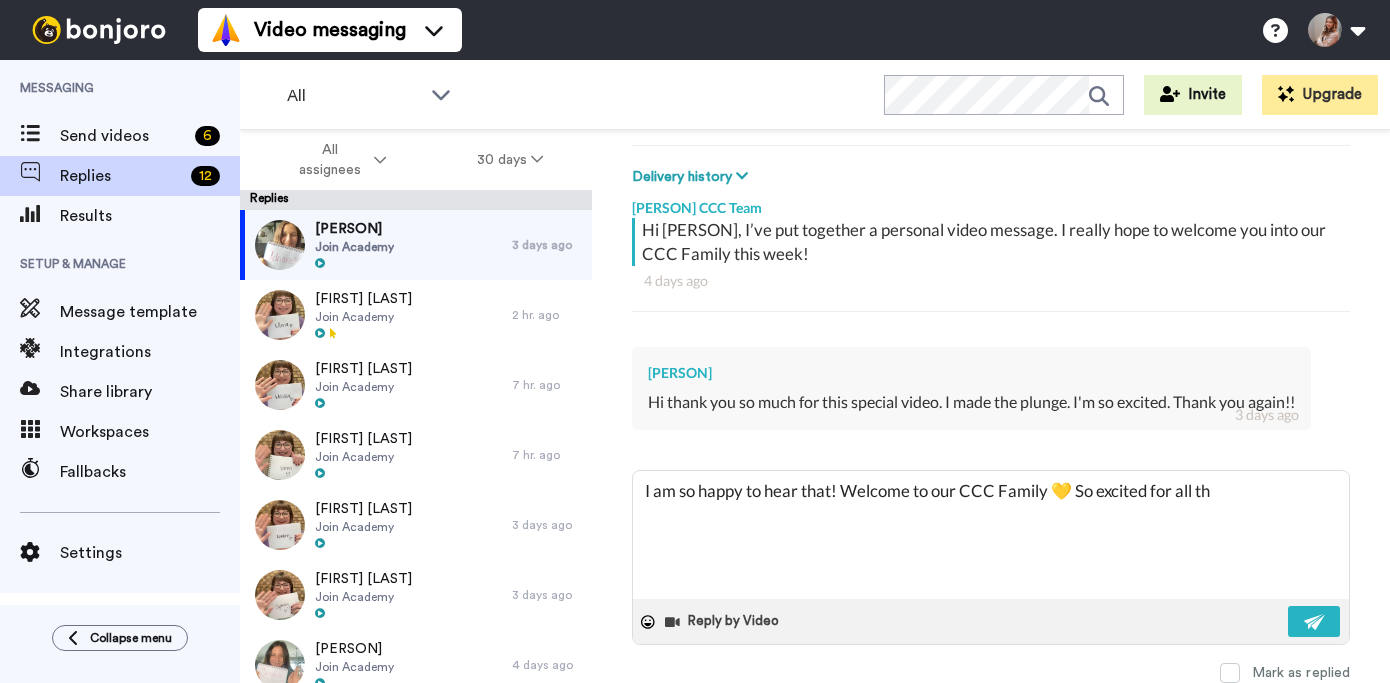type on "I am so happy to hear that! Welcome to our CCC Family 💛 So excited for all tha" 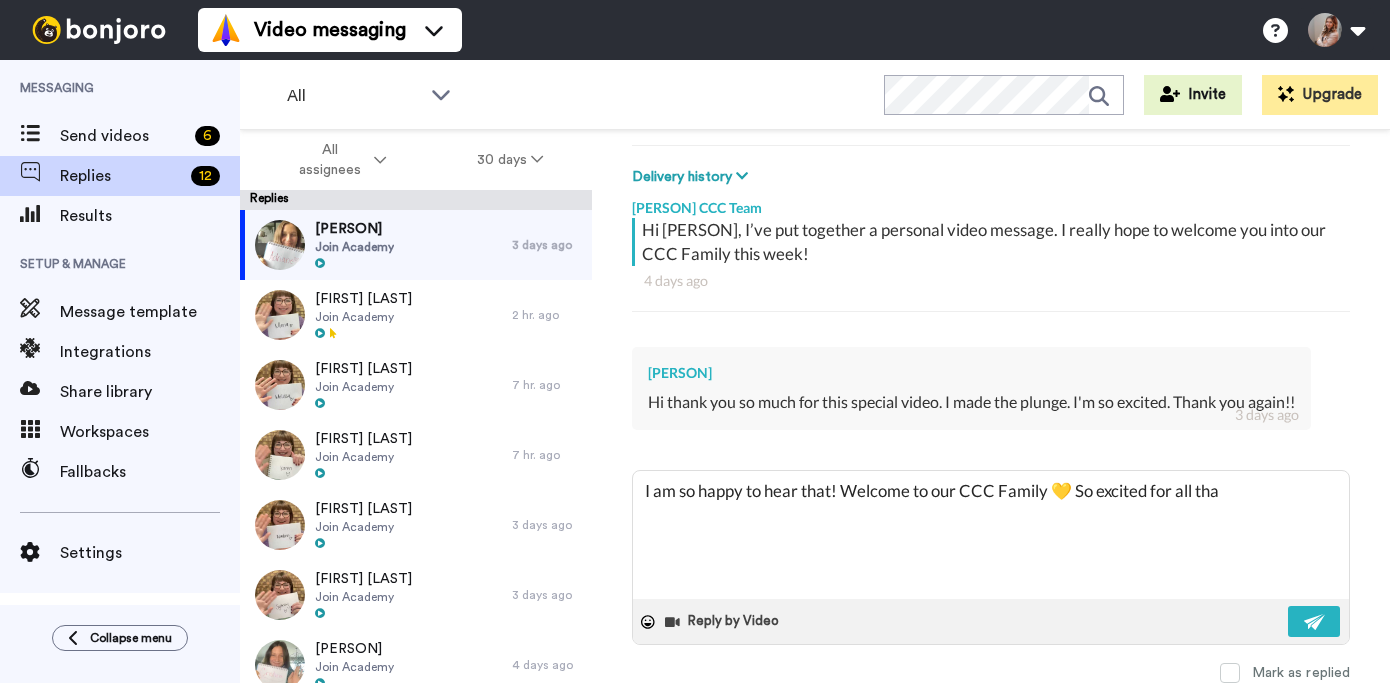 type on "x" 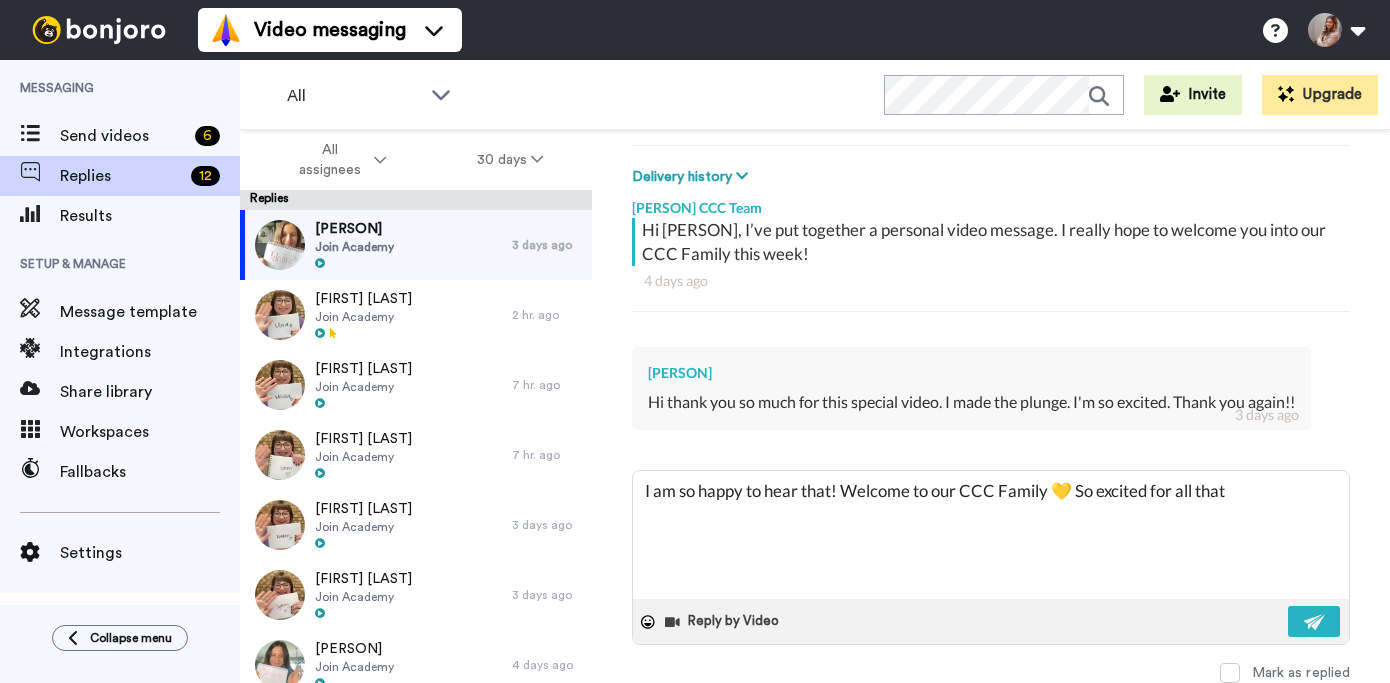 type on "x" 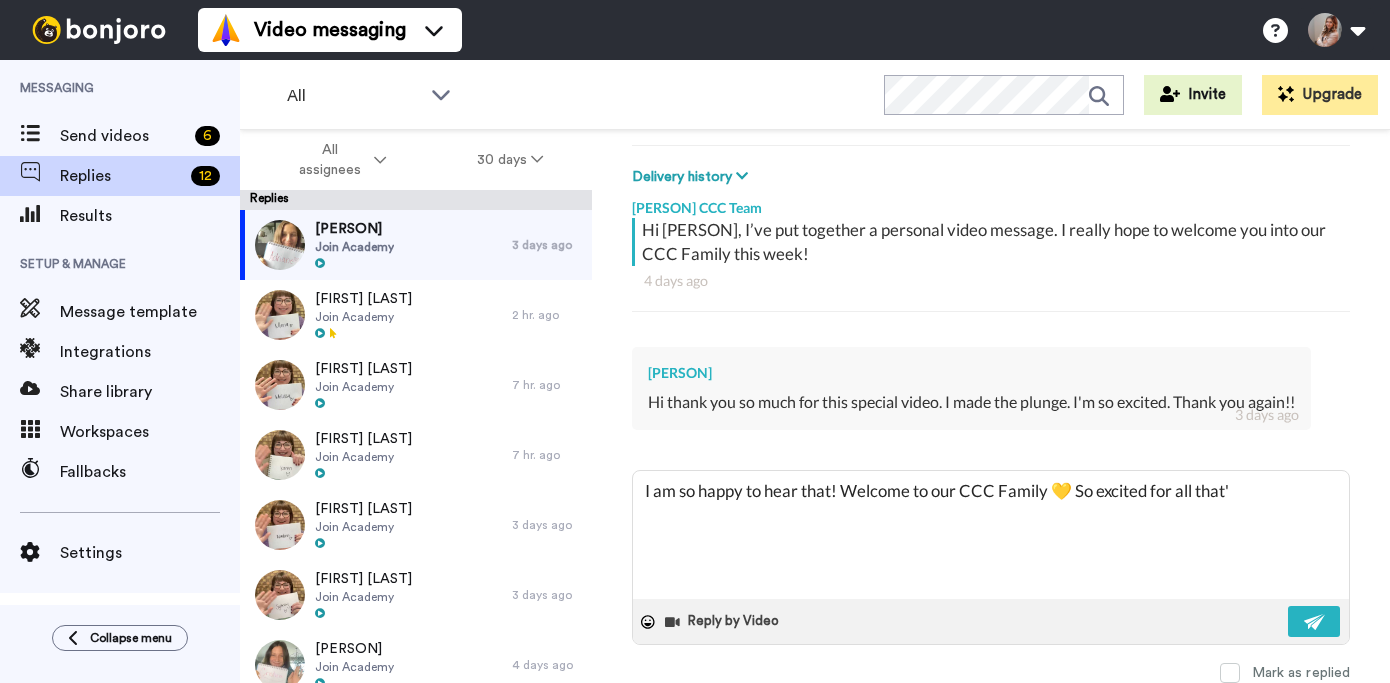 type on "x" 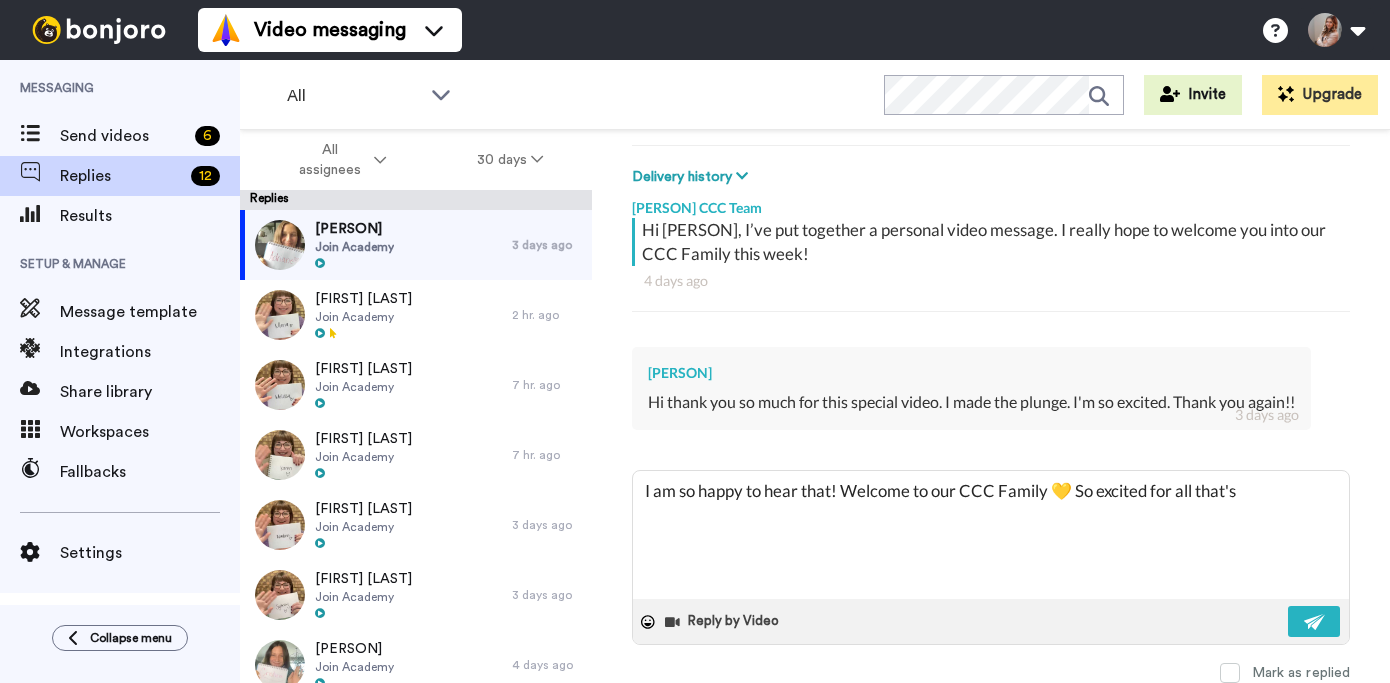 type on "x" 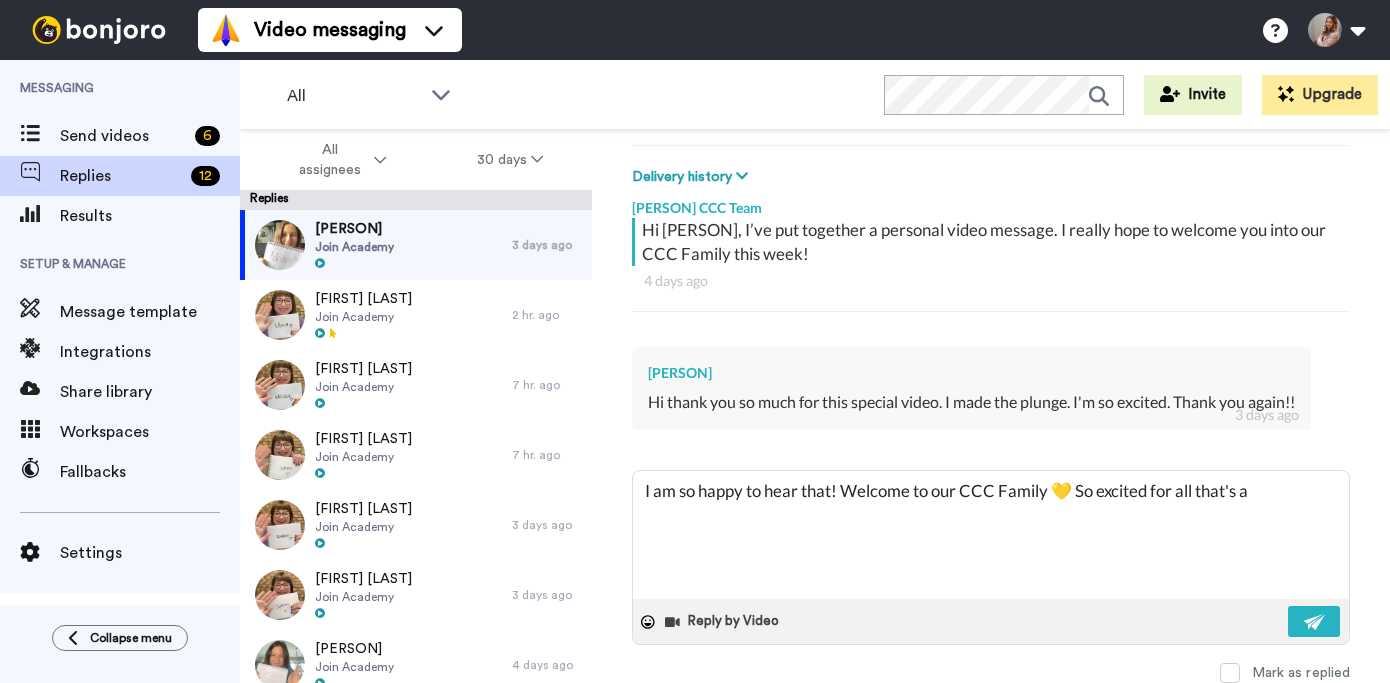 type on "x" 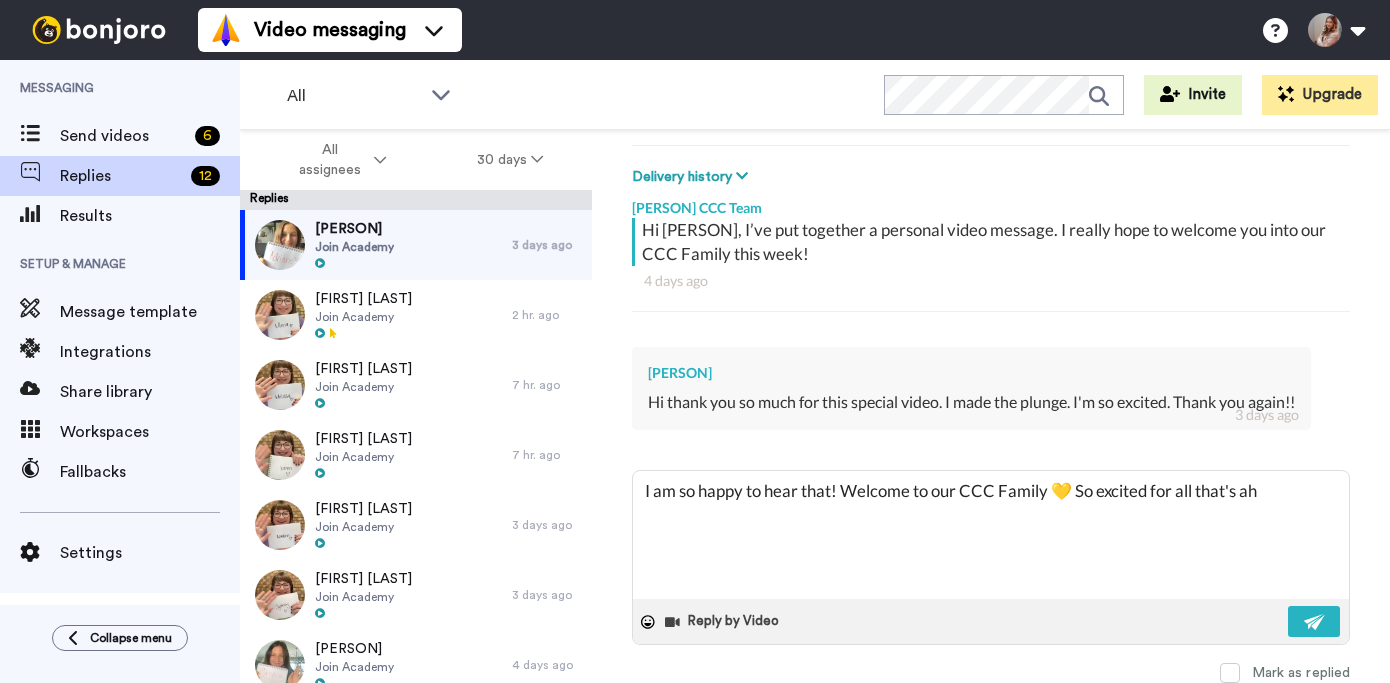 type on "x" 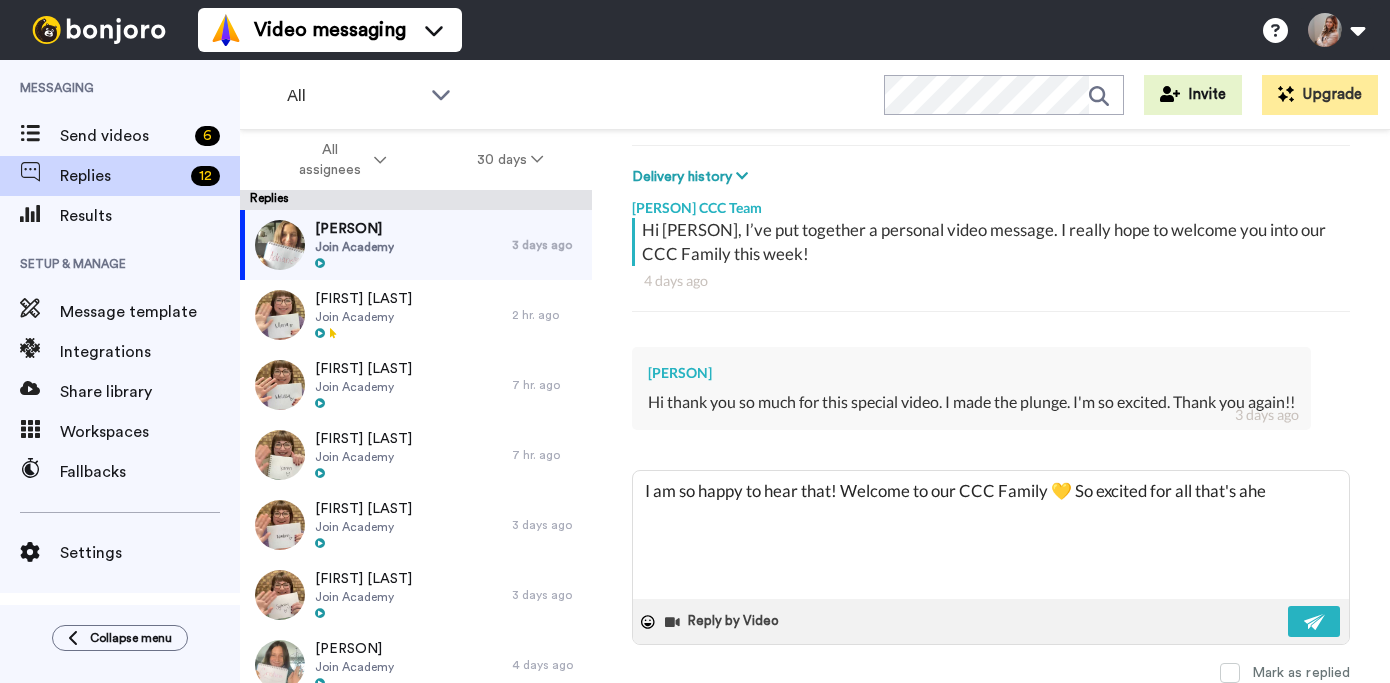 type on "x" 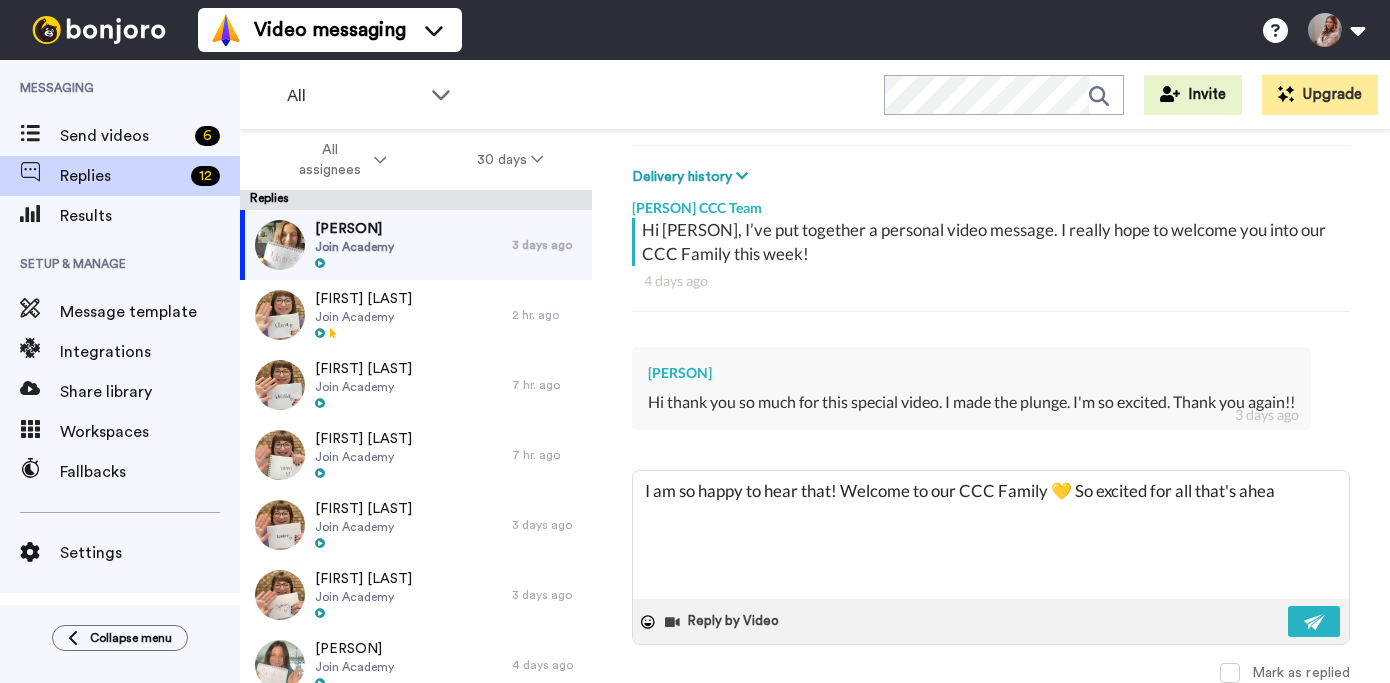 type on "x" 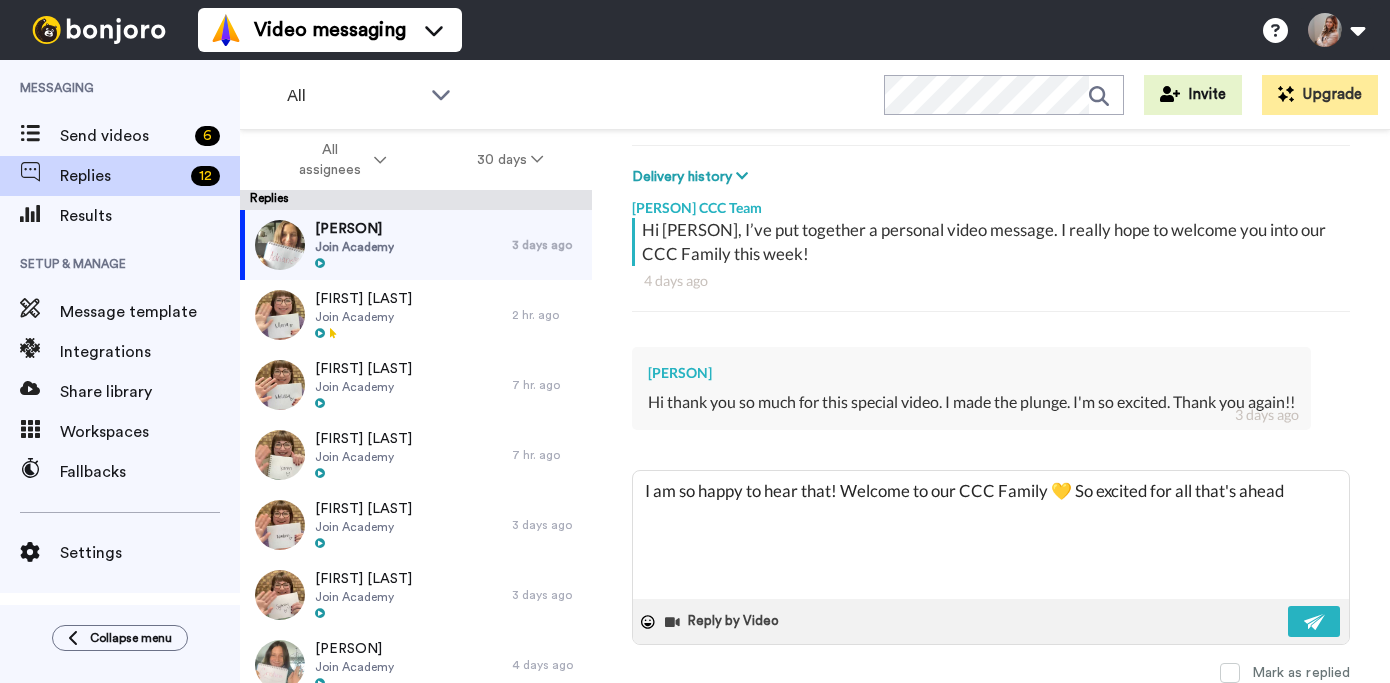 type on "x" 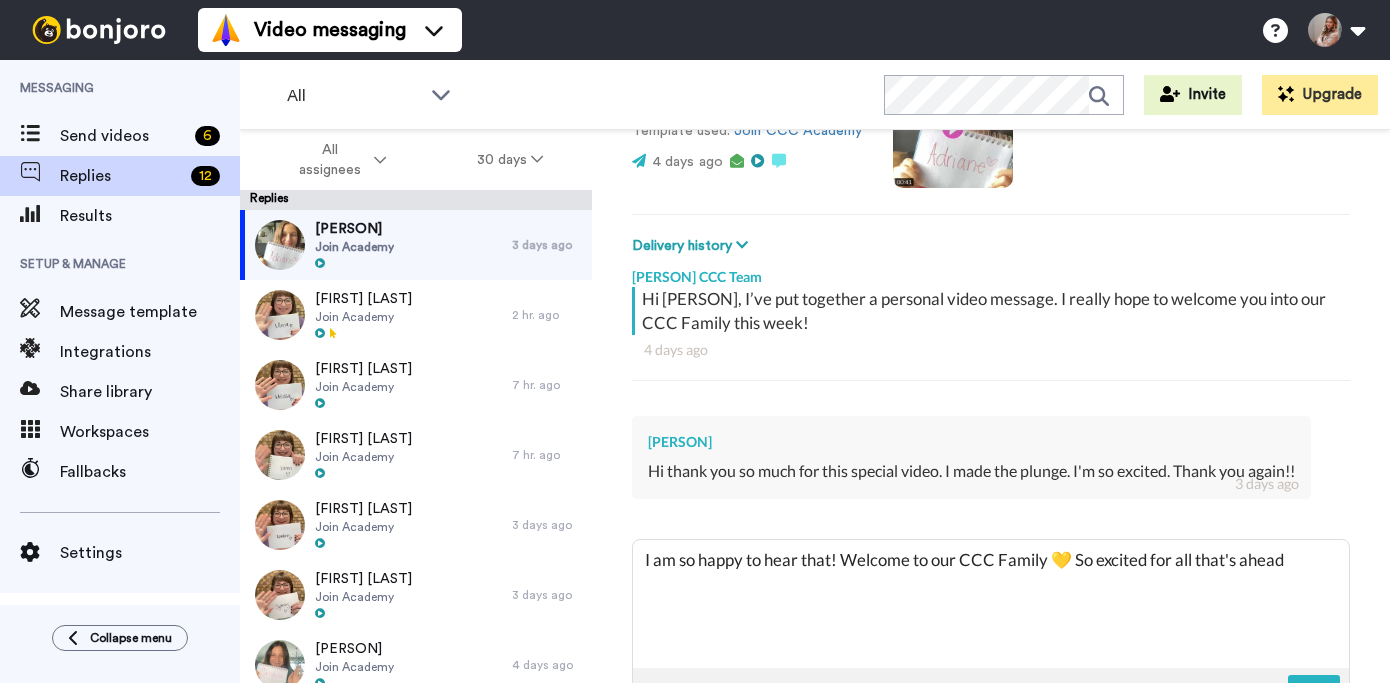 scroll, scrollTop: 220, scrollLeft: 0, axis: vertical 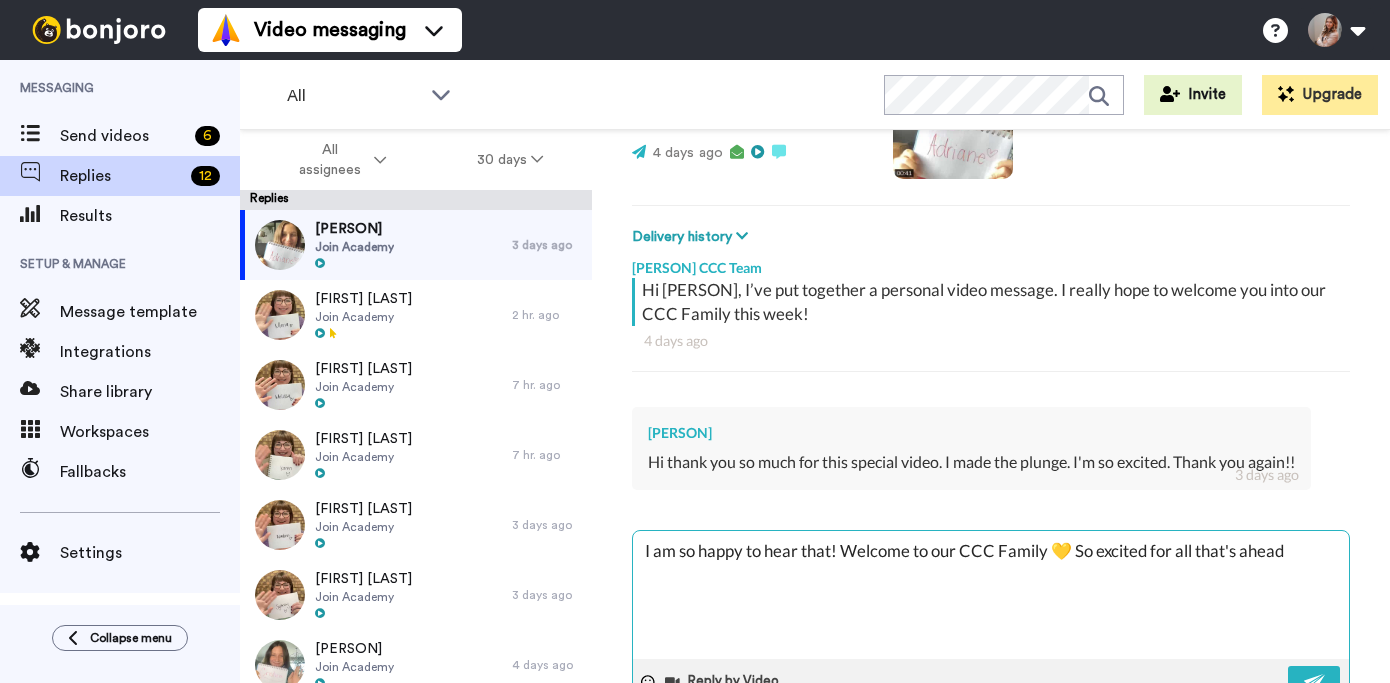 click on "I am so happy to hear that! Welcome to our CCC Family 💛 So excited for all that's ahead" at bounding box center [991, 595] 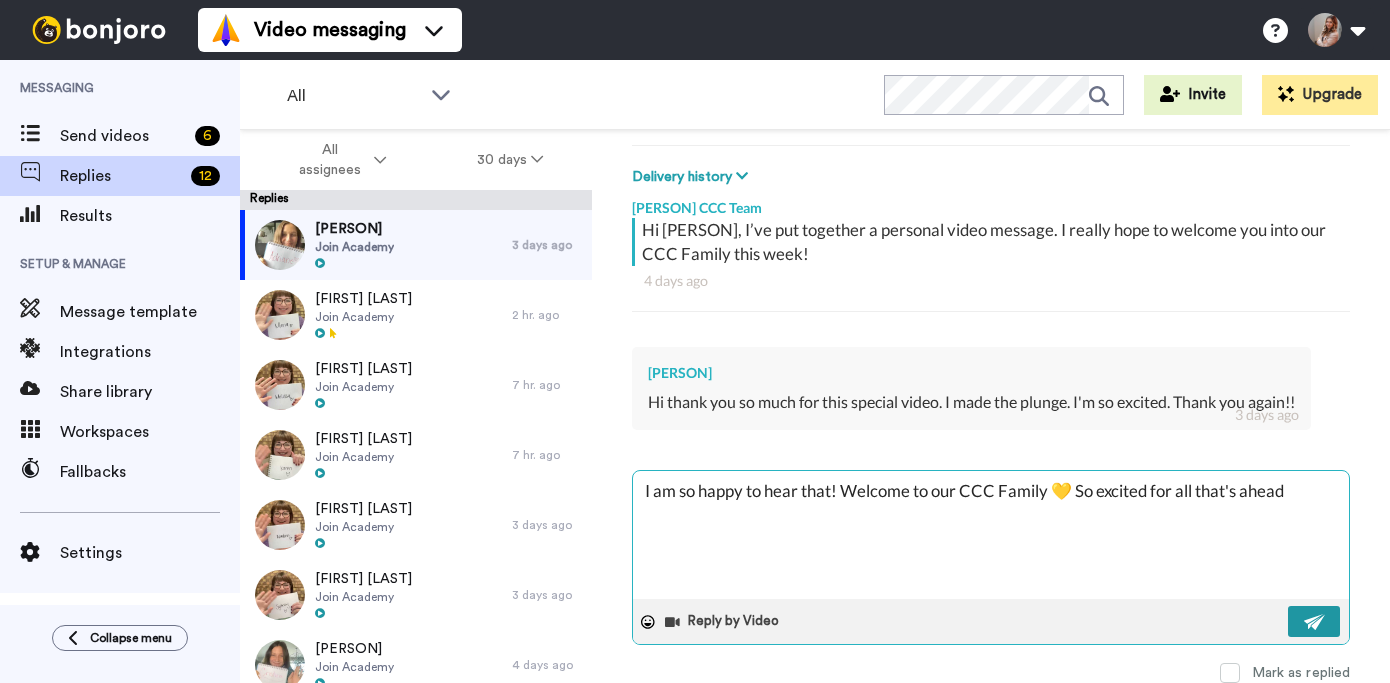 type on "I am so happy to hear that! Welcome to our CCC Family 💛 So excited for all that's ahead" 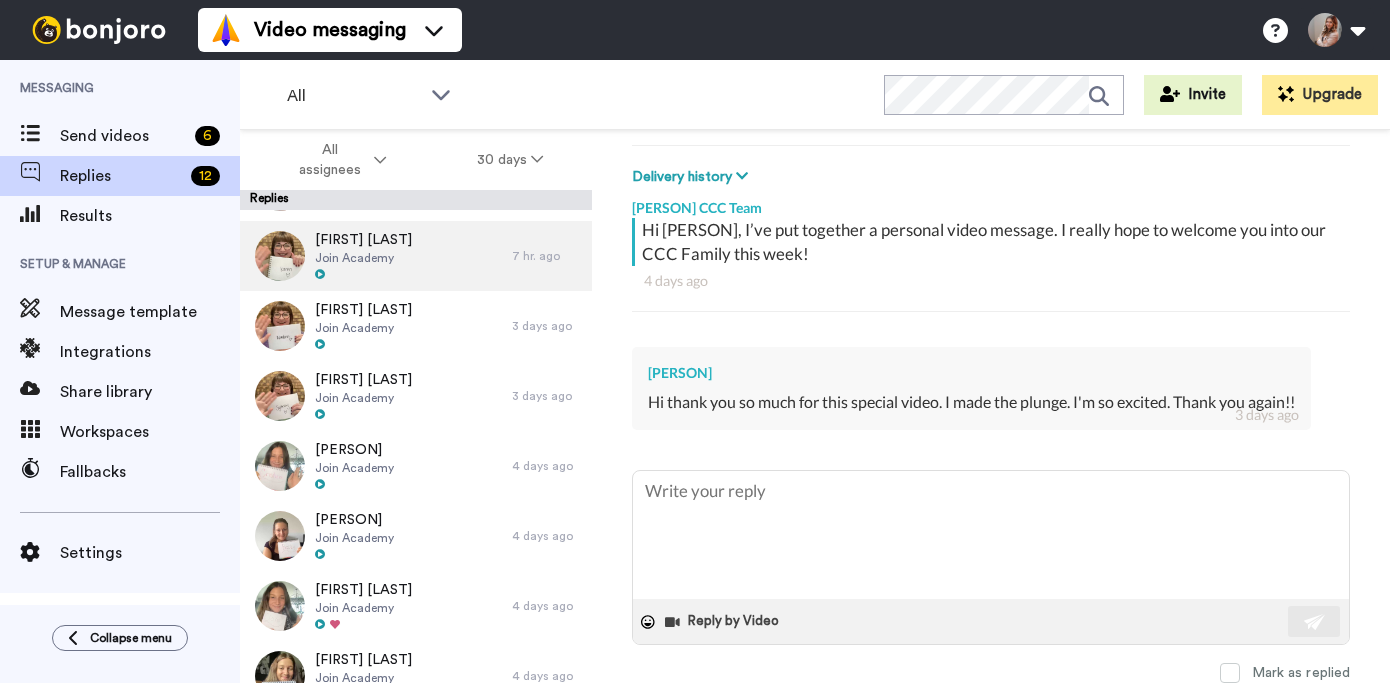 scroll, scrollTop: 201, scrollLeft: 0, axis: vertical 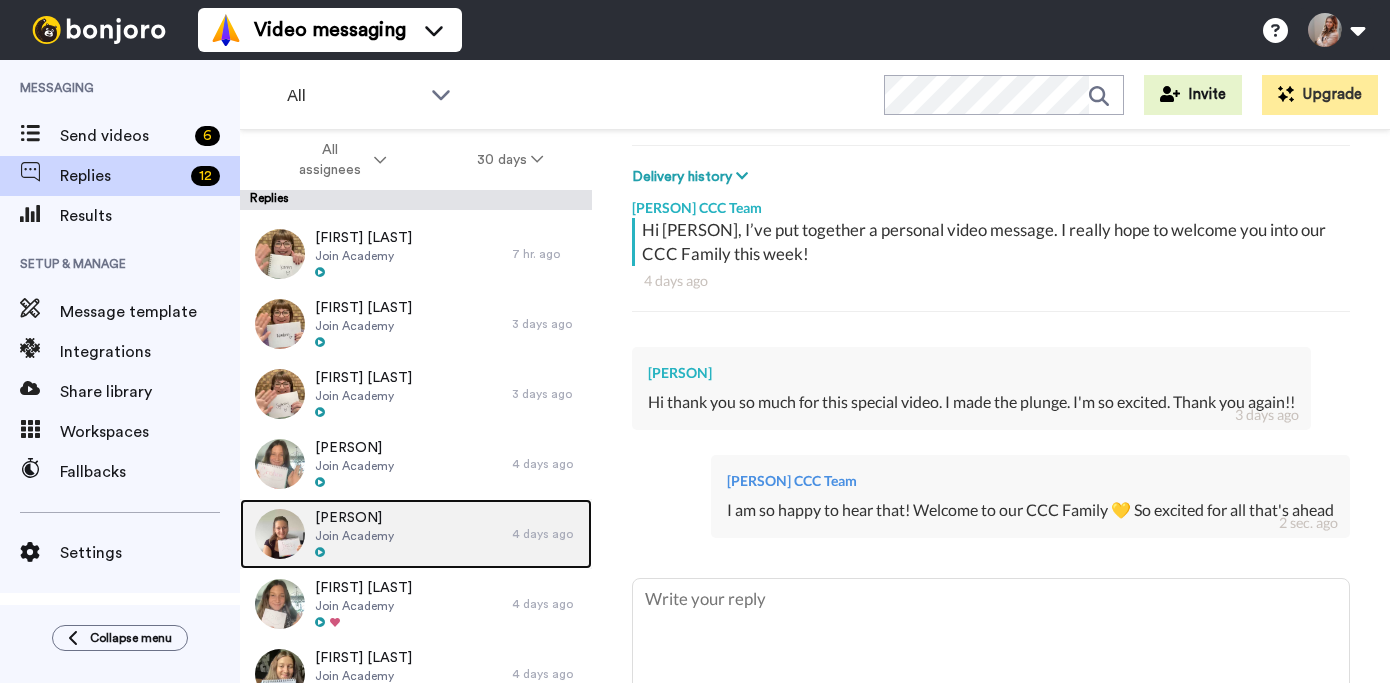 click on "[PERSON] Join Academy" at bounding box center (376, 534) 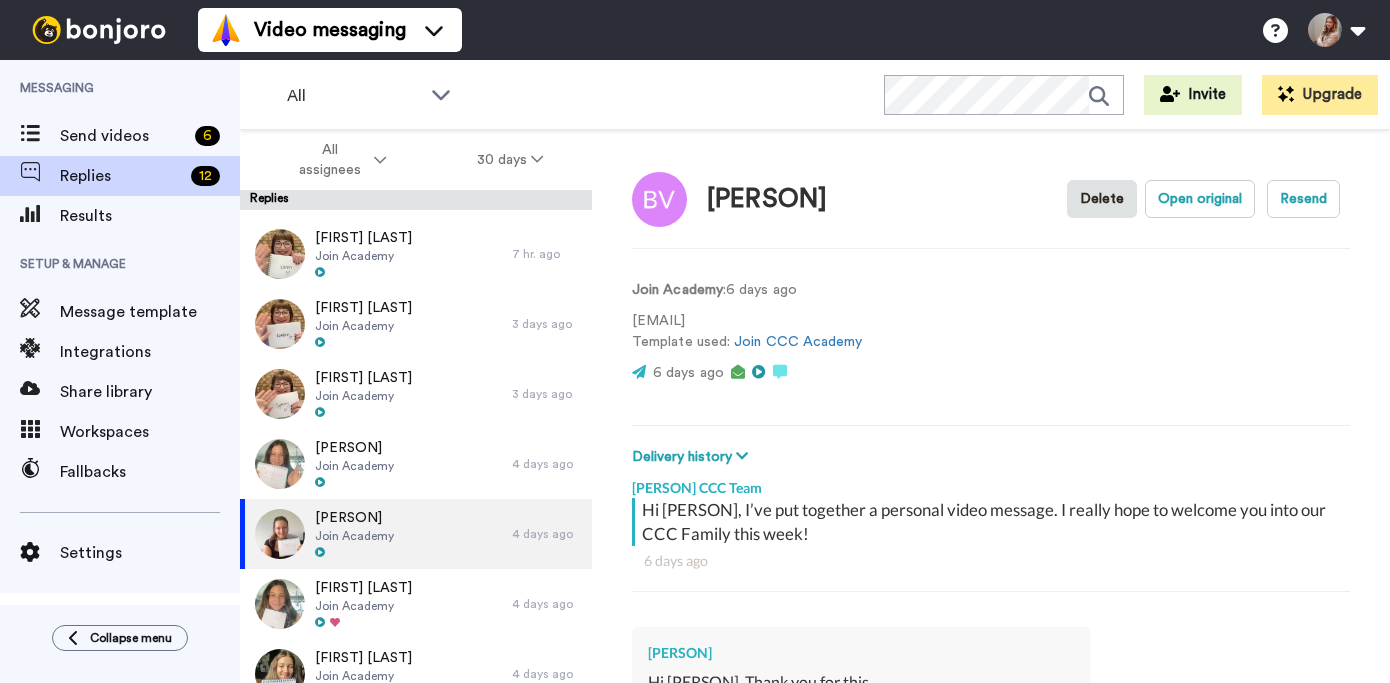 scroll, scrollTop: 685, scrollLeft: 0, axis: vertical 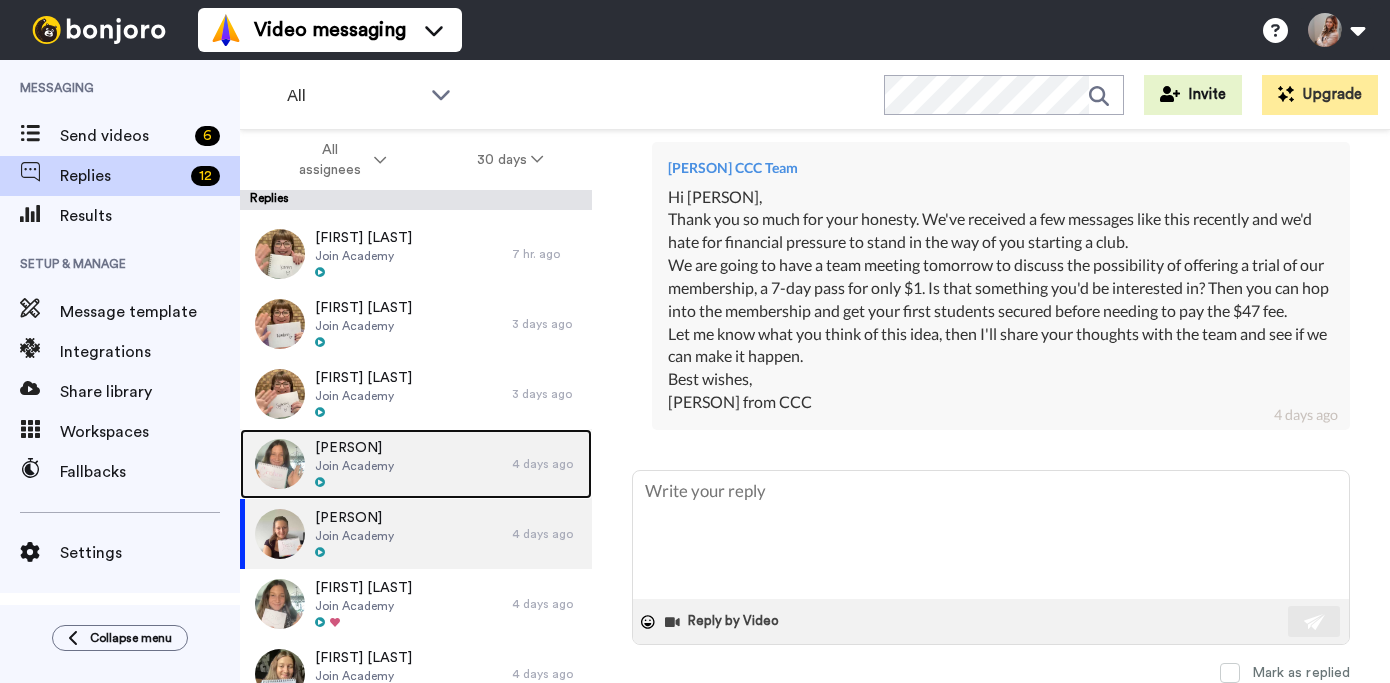 click at bounding box center (354, 483) 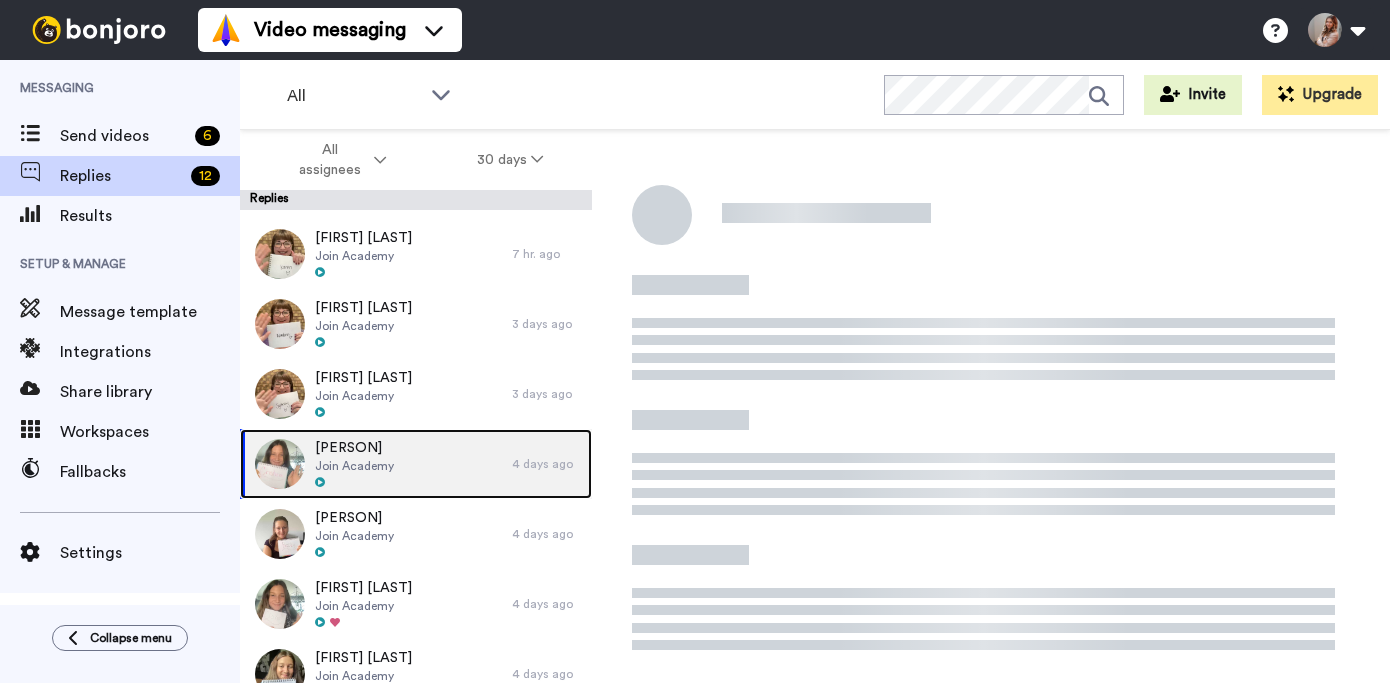scroll, scrollTop: 0, scrollLeft: 0, axis: both 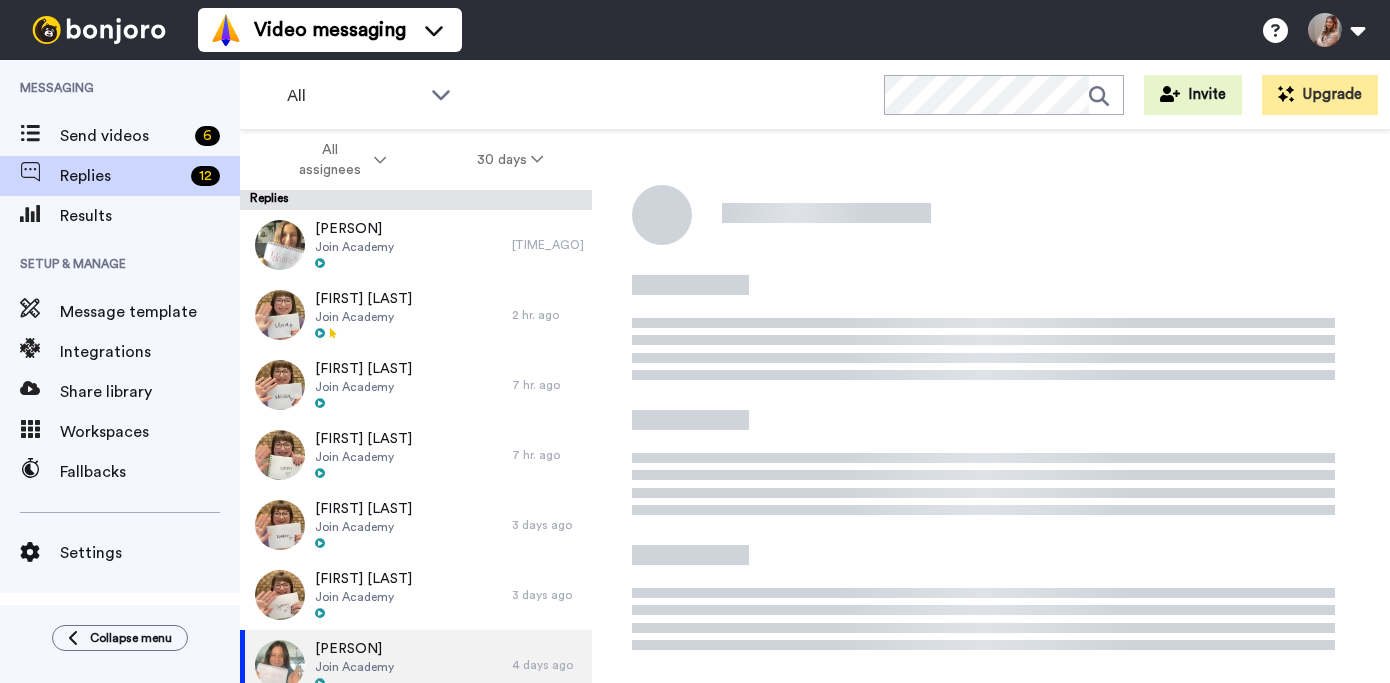 type on "x" 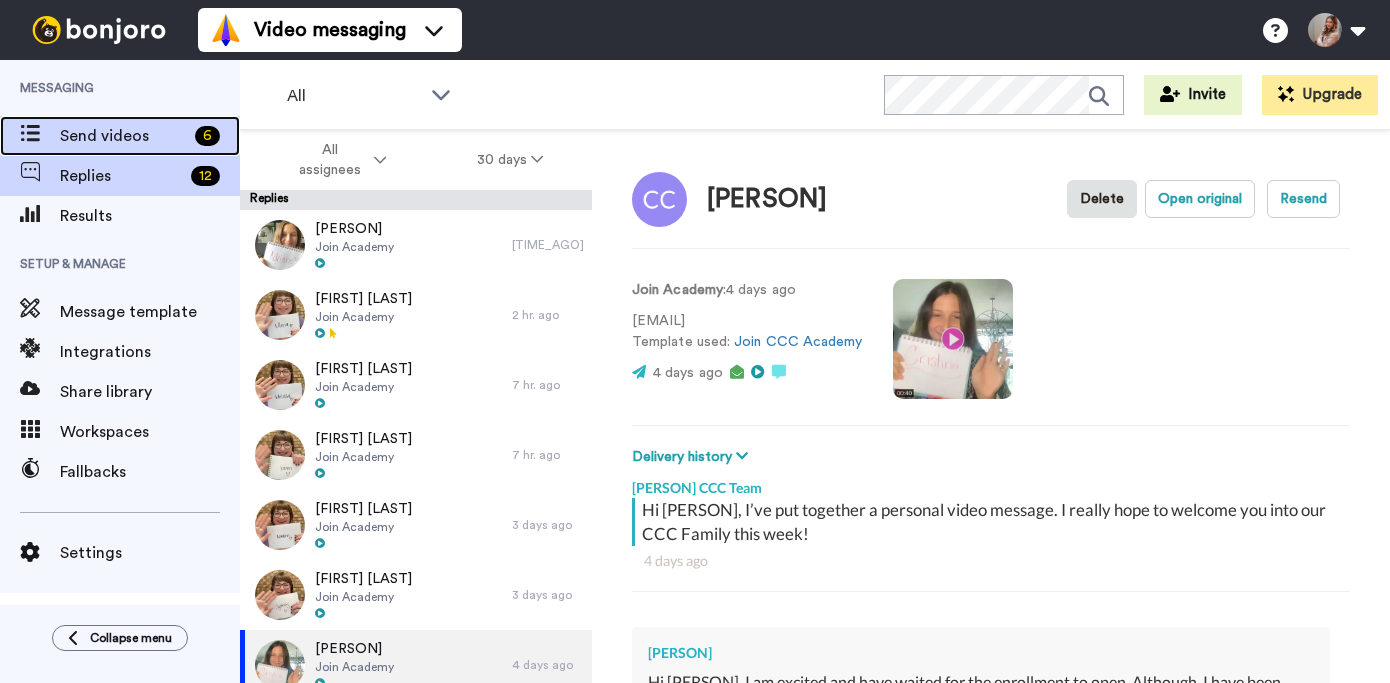 click on "Send videos 6" at bounding box center (120, 136) 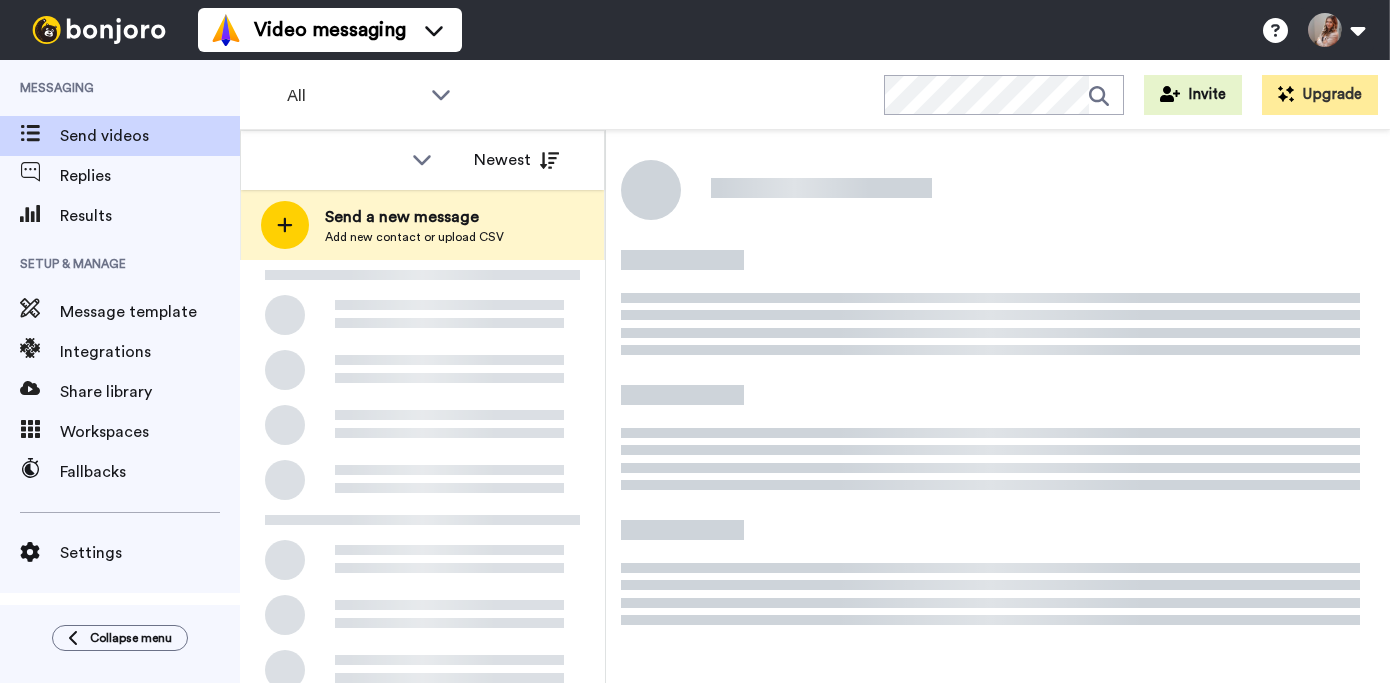 scroll, scrollTop: 0, scrollLeft: 0, axis: both 